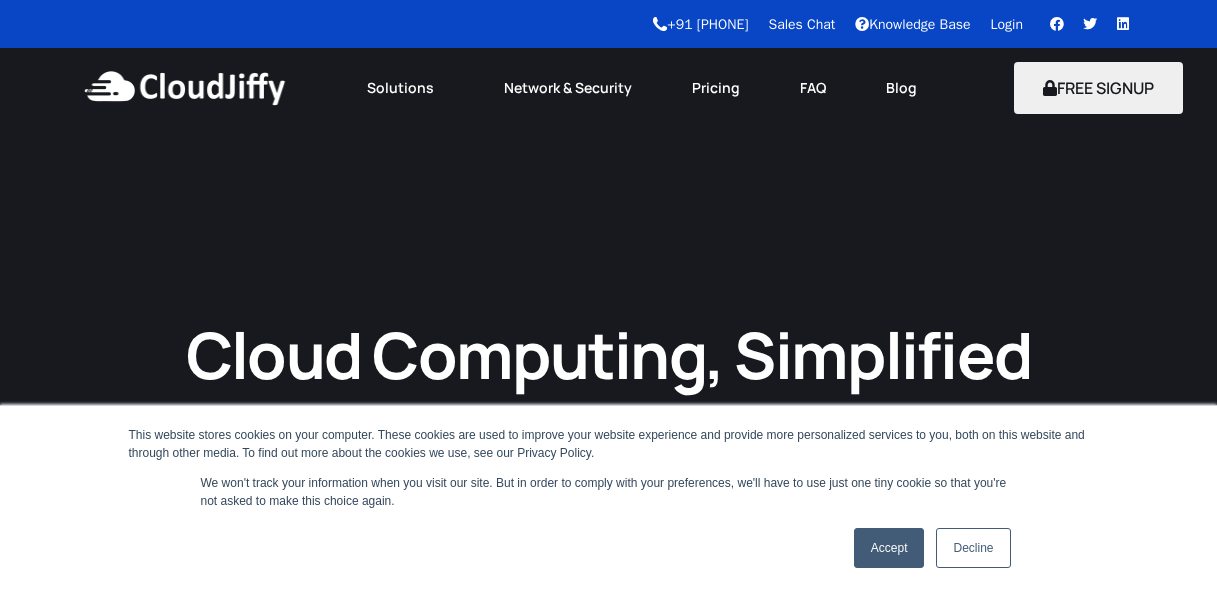 scroll, scrollTop: 0, scrollLeft: 0, axis: both 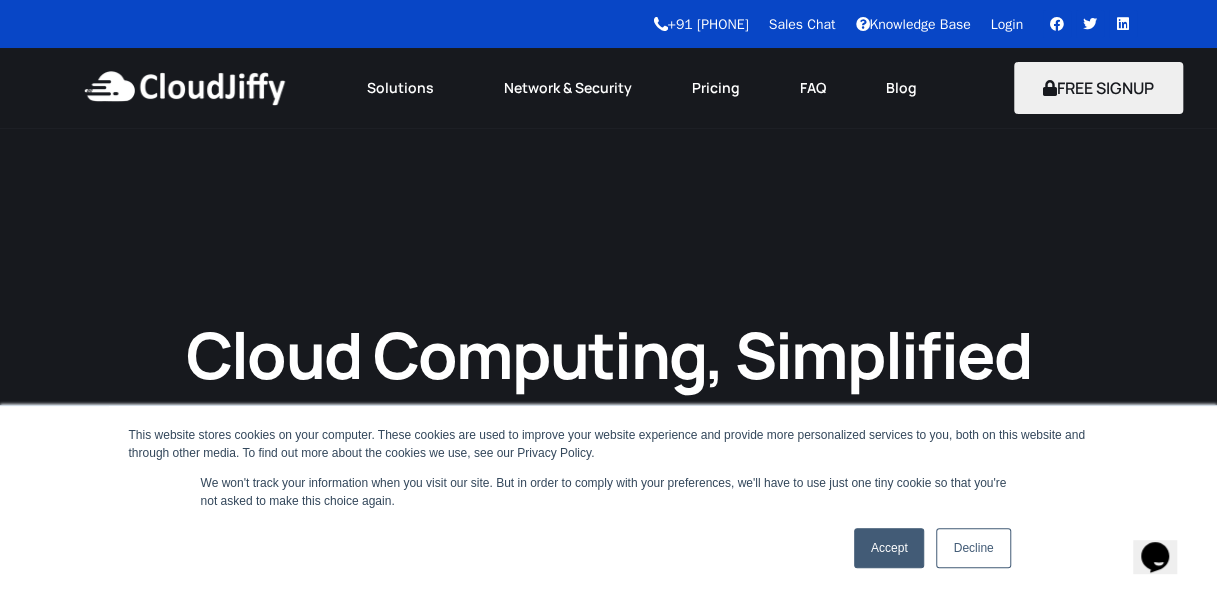 click on "Login" at bounding box center (1007, 24) 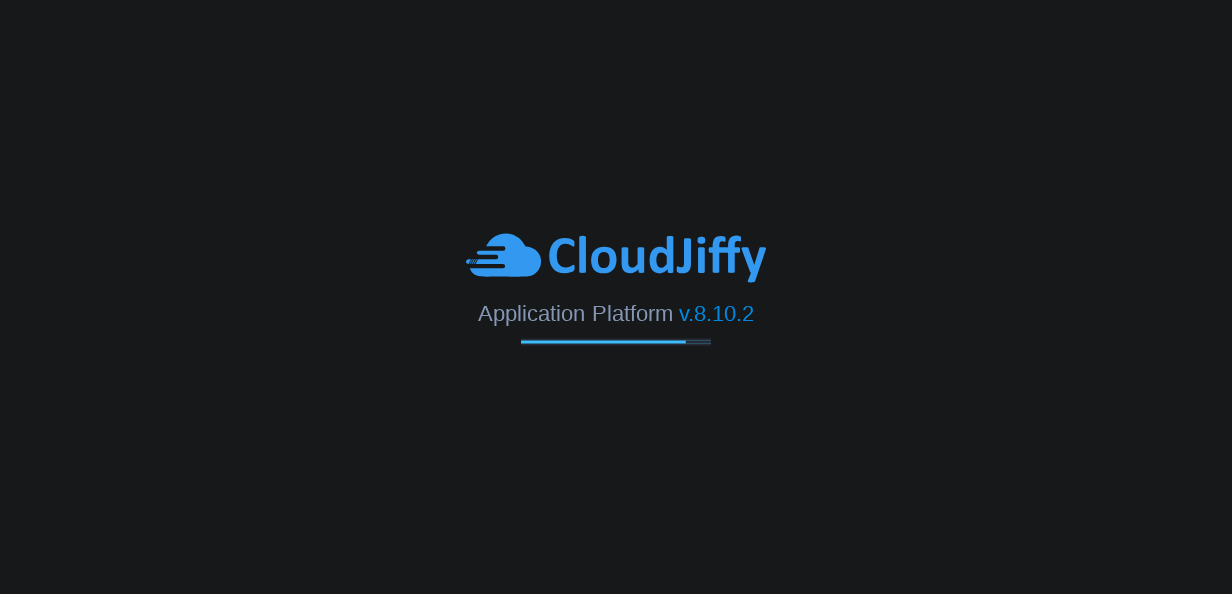 scroll, scrollTop: 0, scrollLeft: 0, axis: both 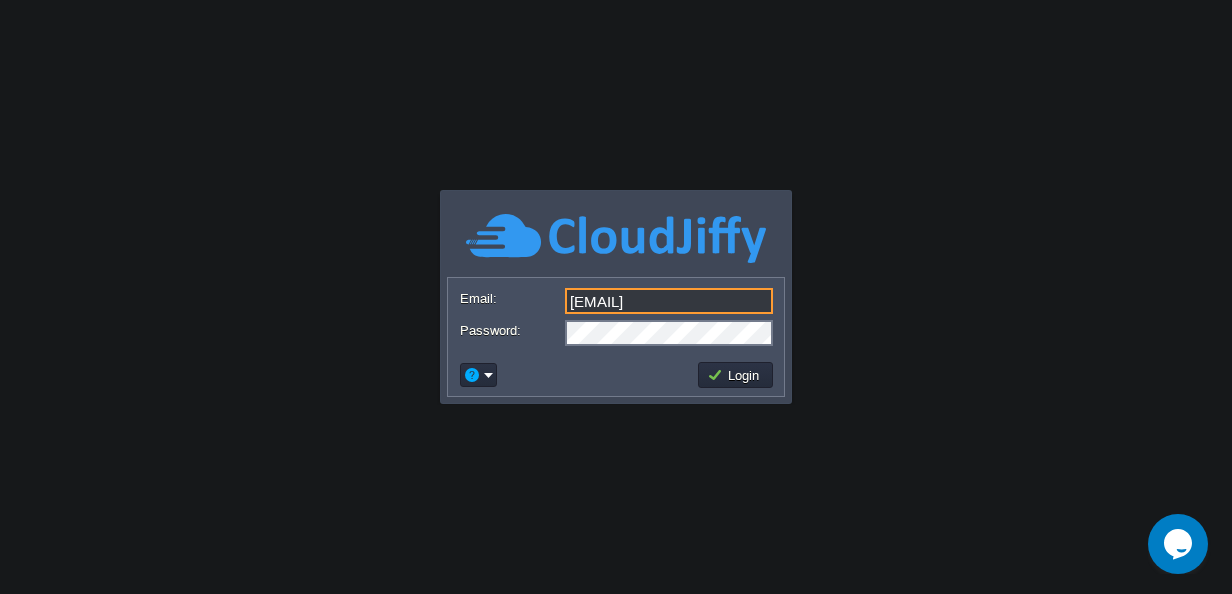 drag, startPoint x: 716, startPoint y: 303, endPoint x: 536, endPoint y: 300, distance: 180.025 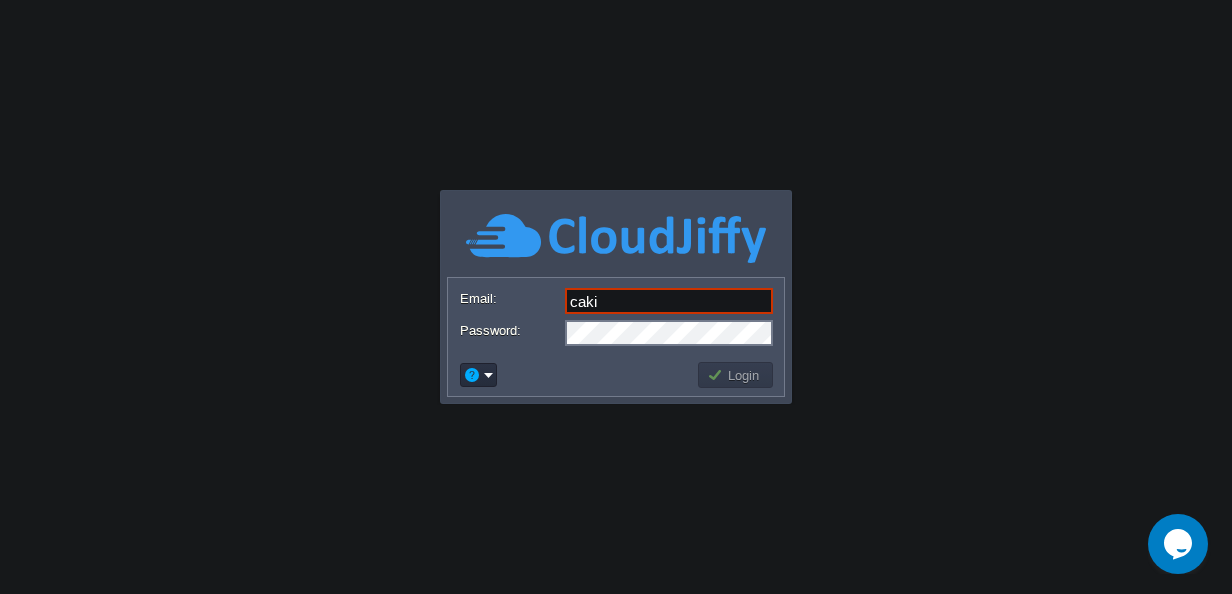 type on "[EMAIL]" 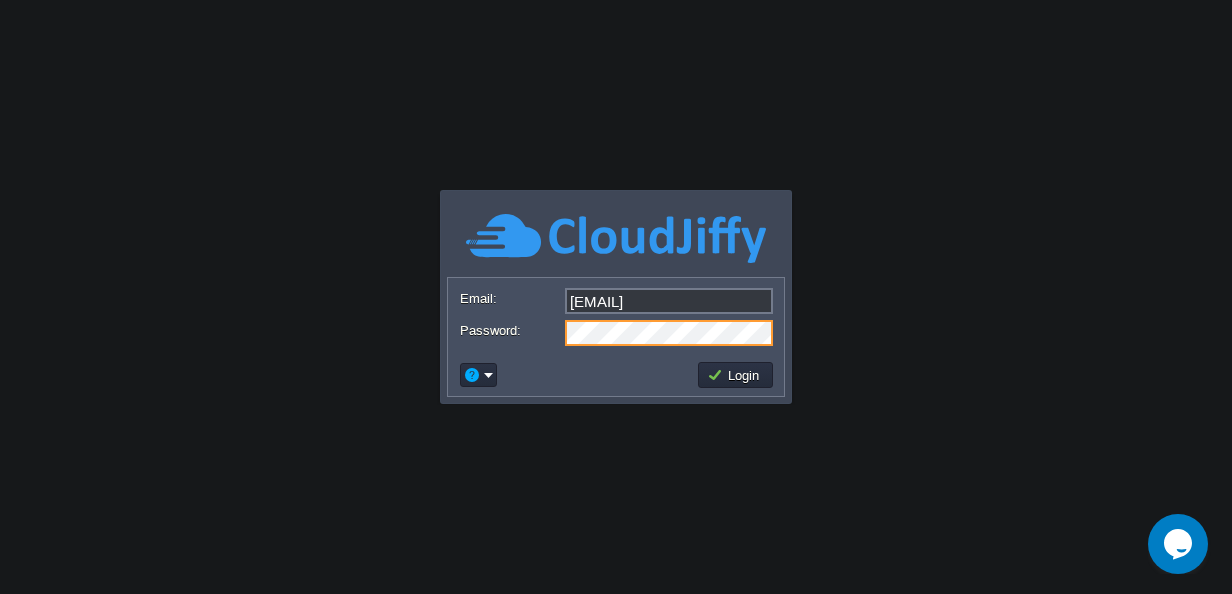 click on "Password:" at bounding box center (616, 333) 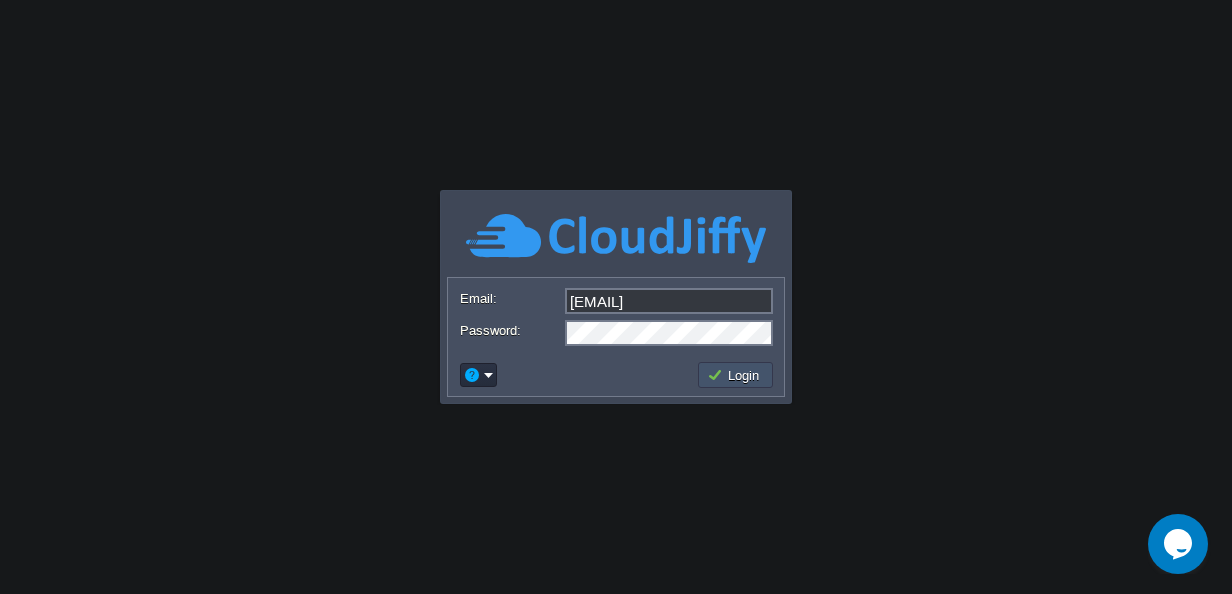 click on "Login" at bounding box center (736, 375) 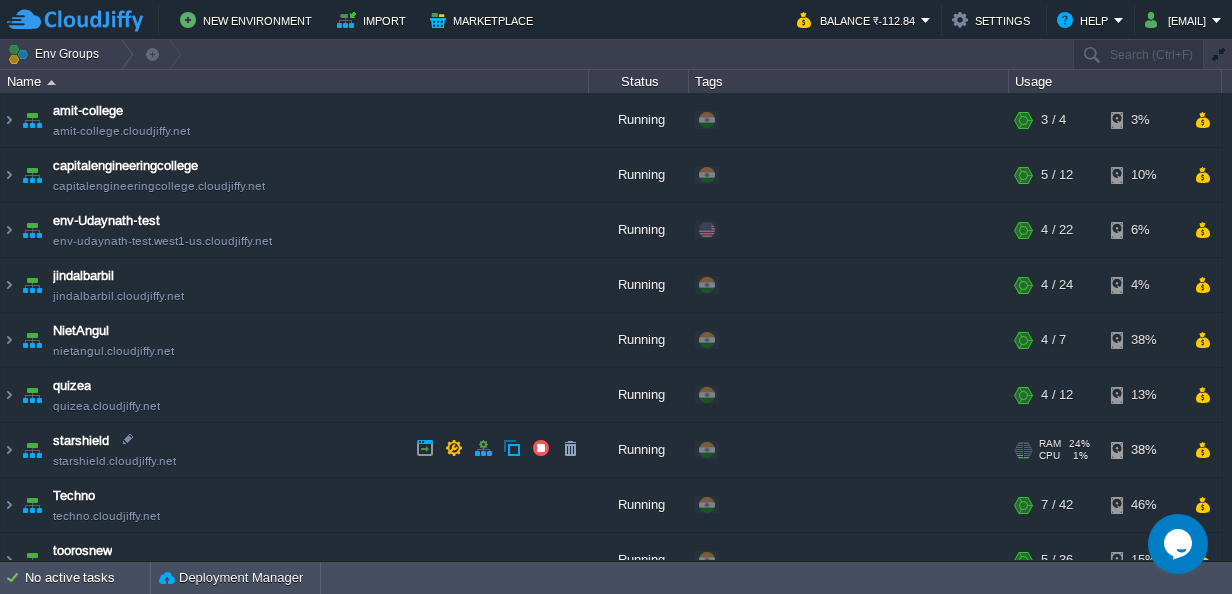 scroll, scrollTop: 79, scrollLeft: 0, axis: vertical 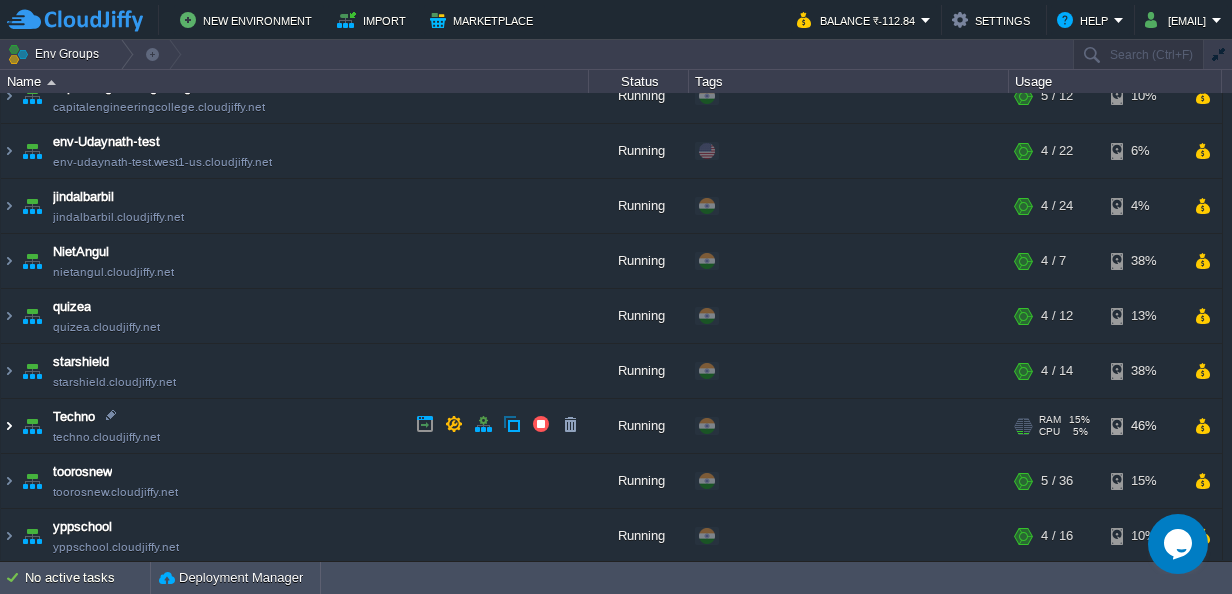 click at bounding box center (9, 426) 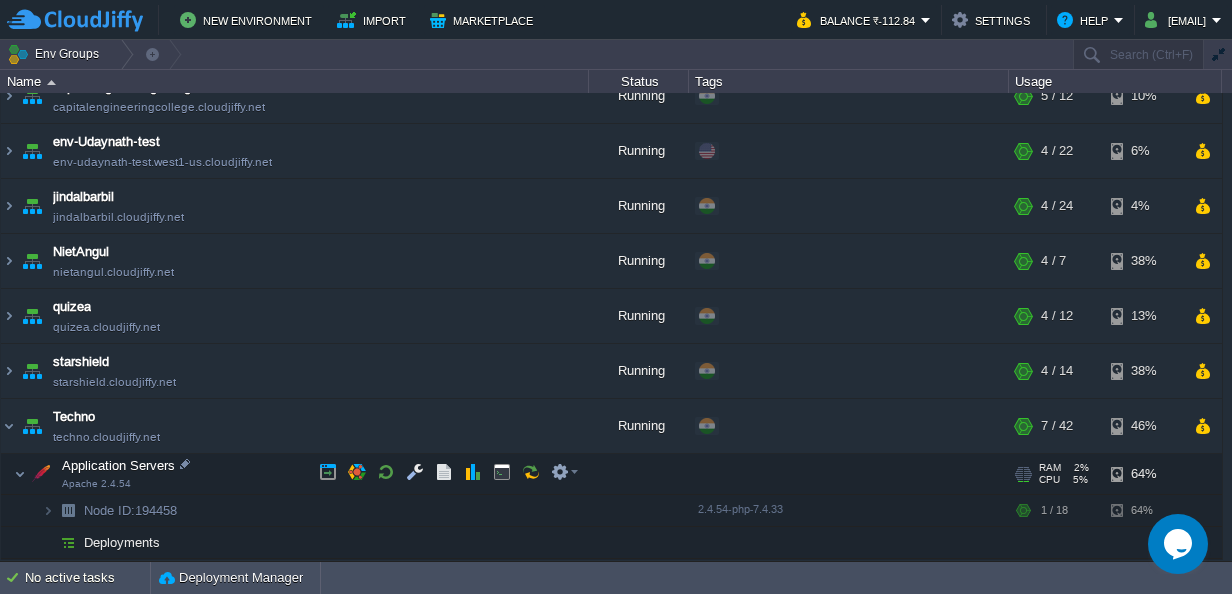 scroll, scrollTop: 256, scrollLeft: 0, axis: vertical 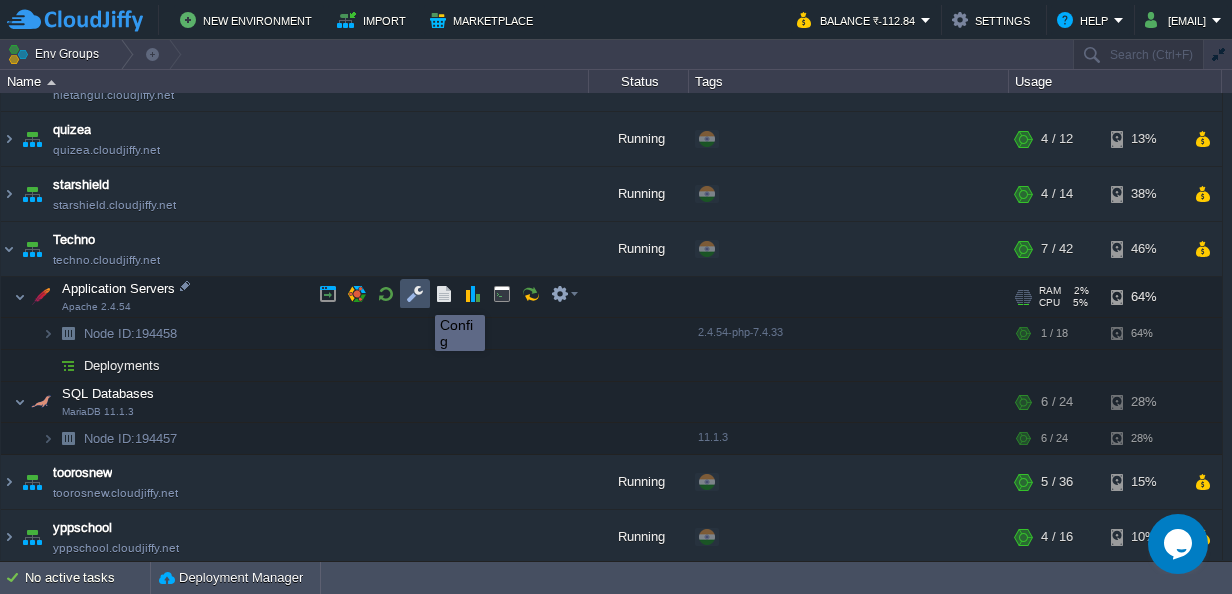 click at bounding box center [415, 294] 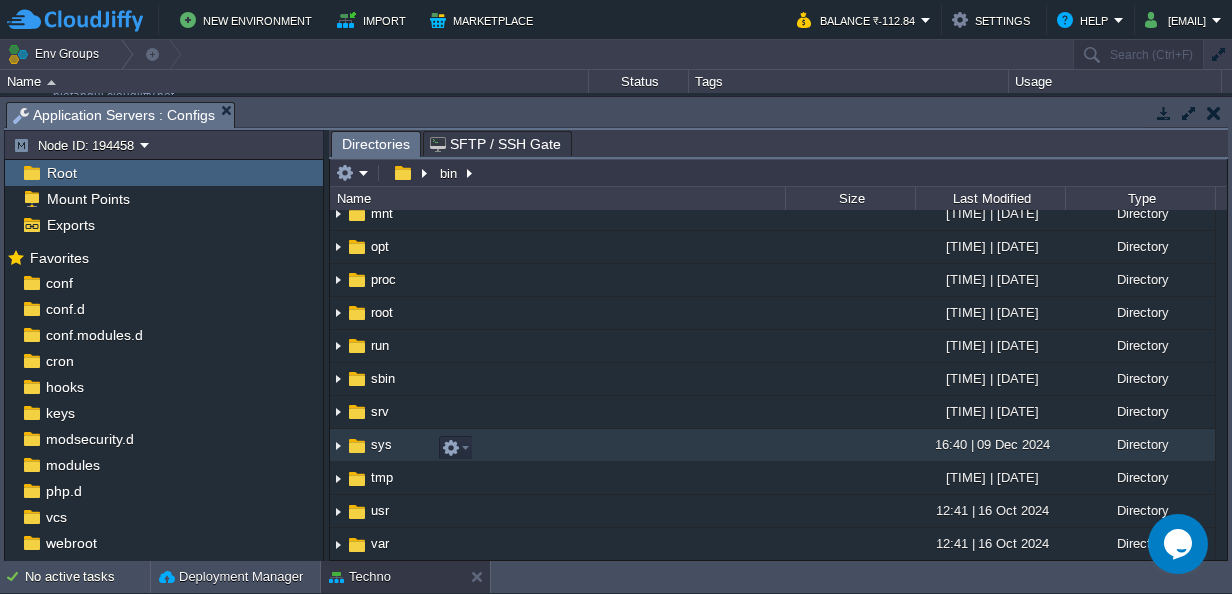scroll, scrollTop: 260, scrollLeft: 0, axis: vertical 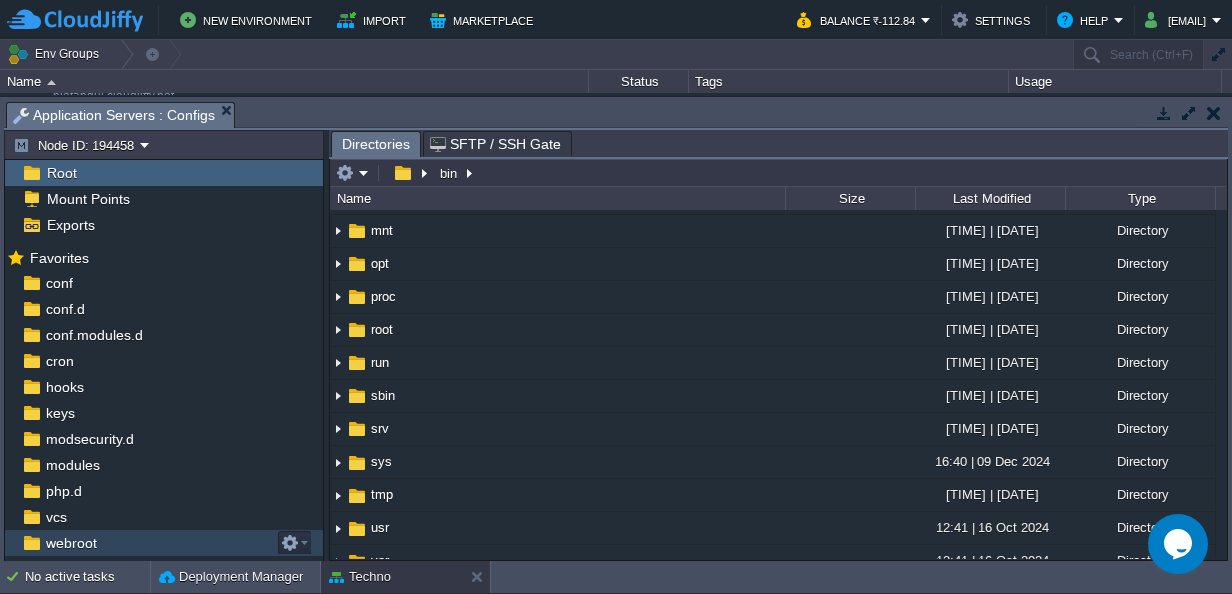 click on "webroot" at bounding box center [71, 543] 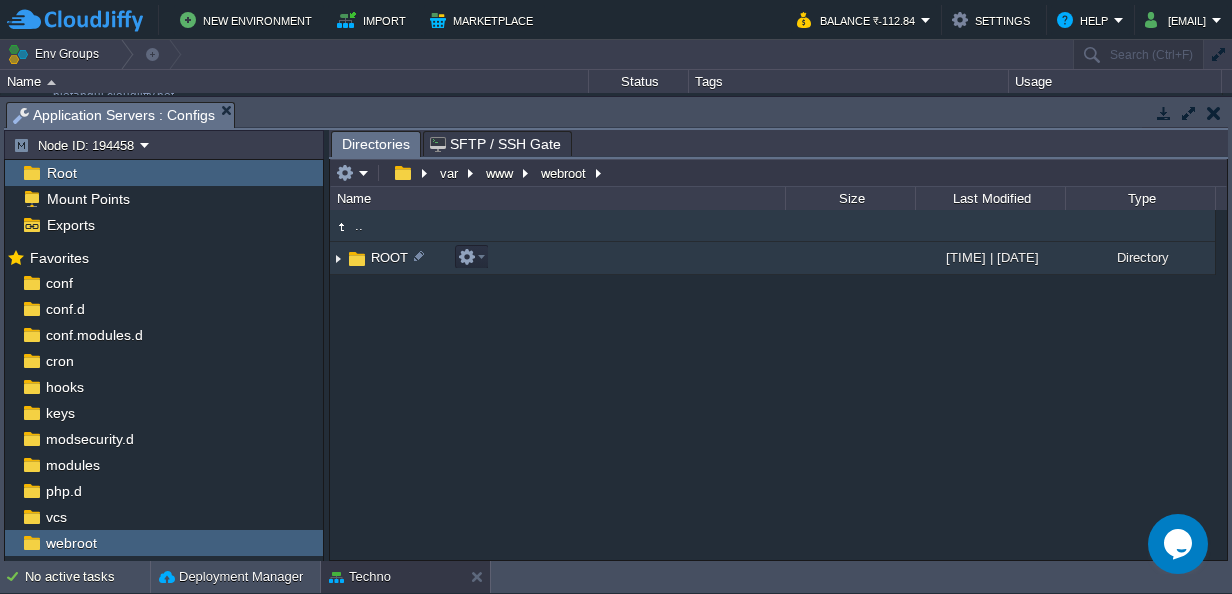 click at bounding box center (338, 258) 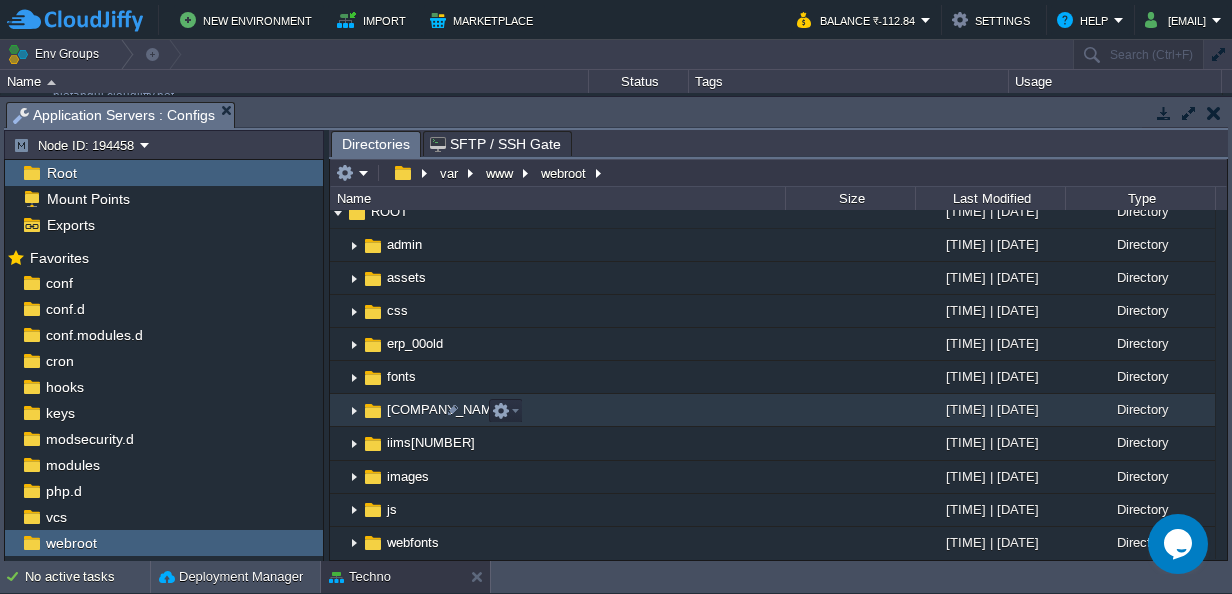 scroll, scrollTop: 49, scrollLeft: 0, axis: vertical 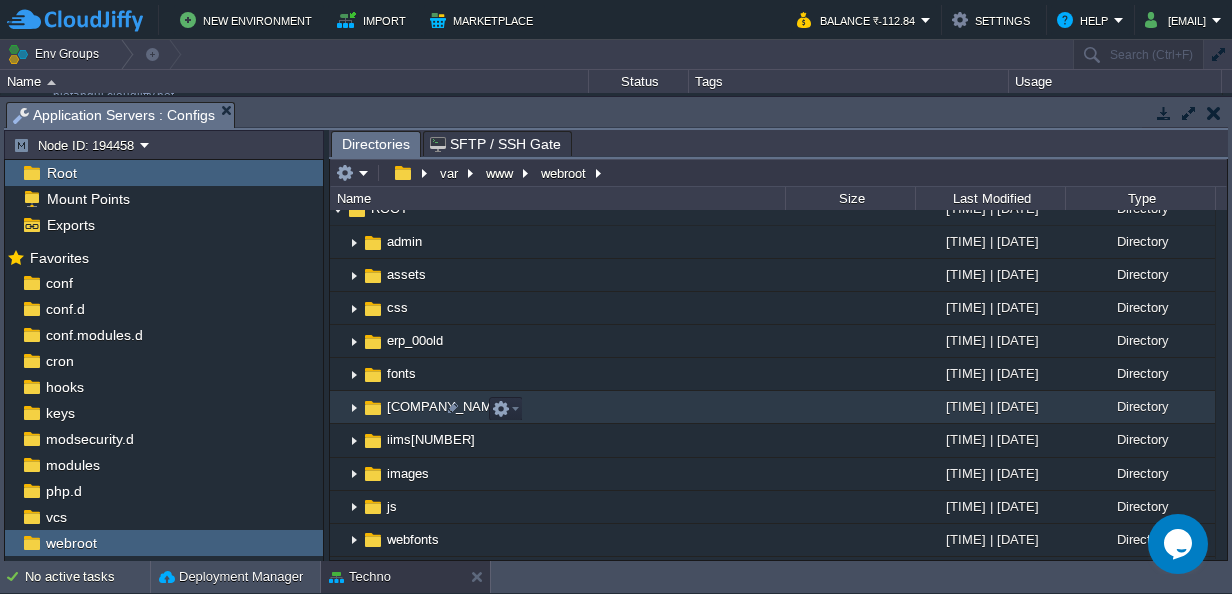 click at bounding box center (354, 407) 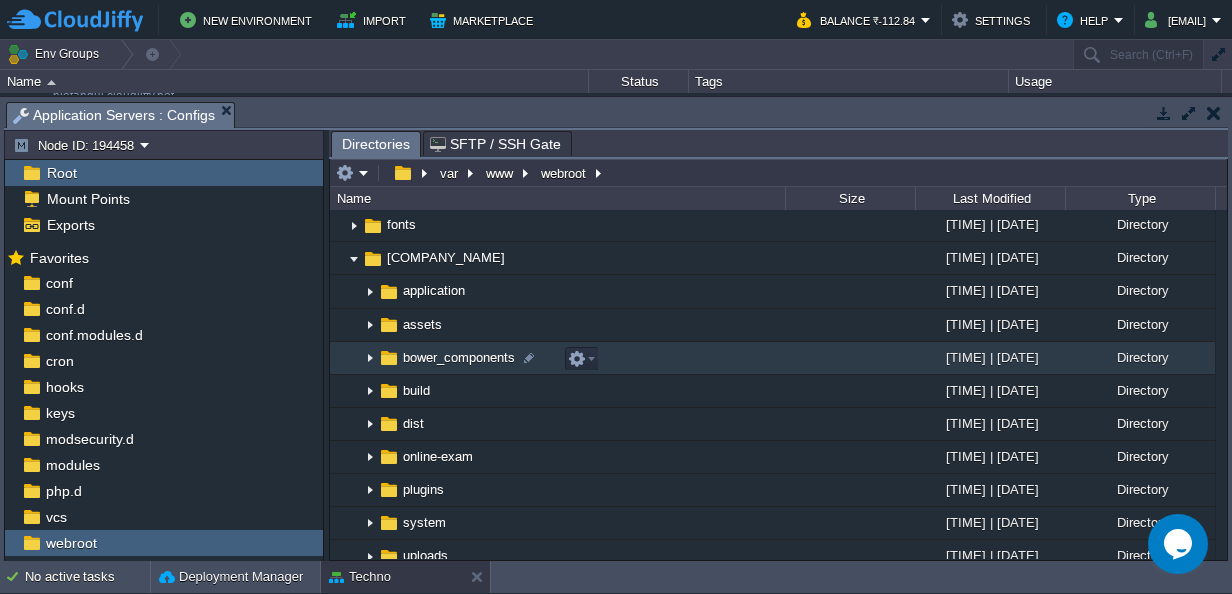 scroll, scrollTop: 200, scrollLeft: 0, axis: vertical 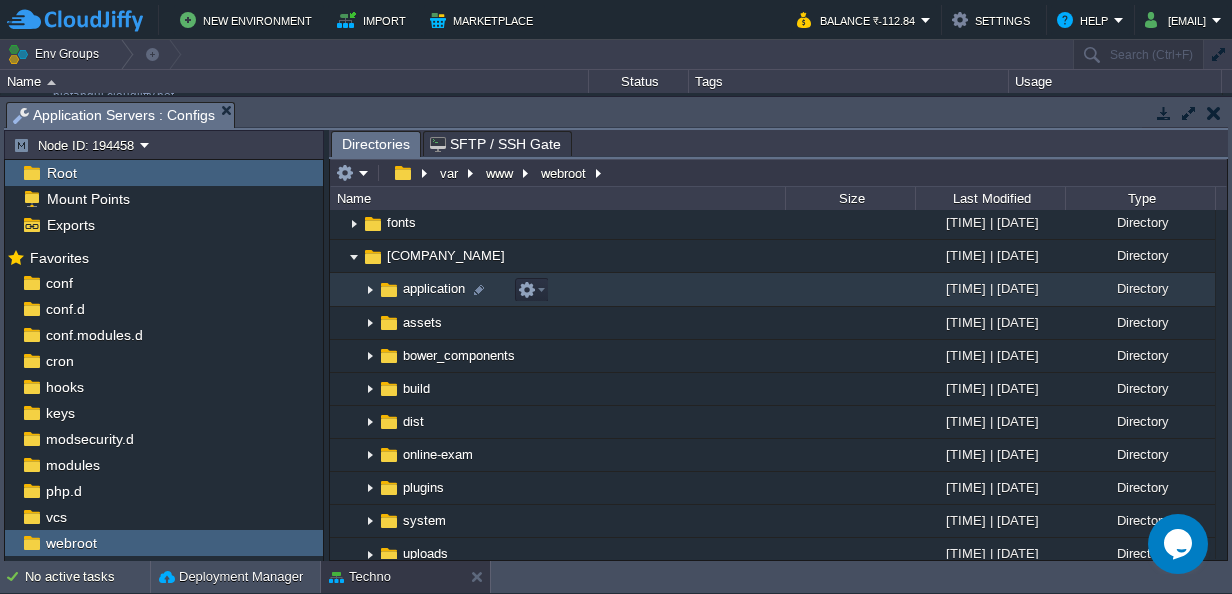 click at bounding box center (370, 290) 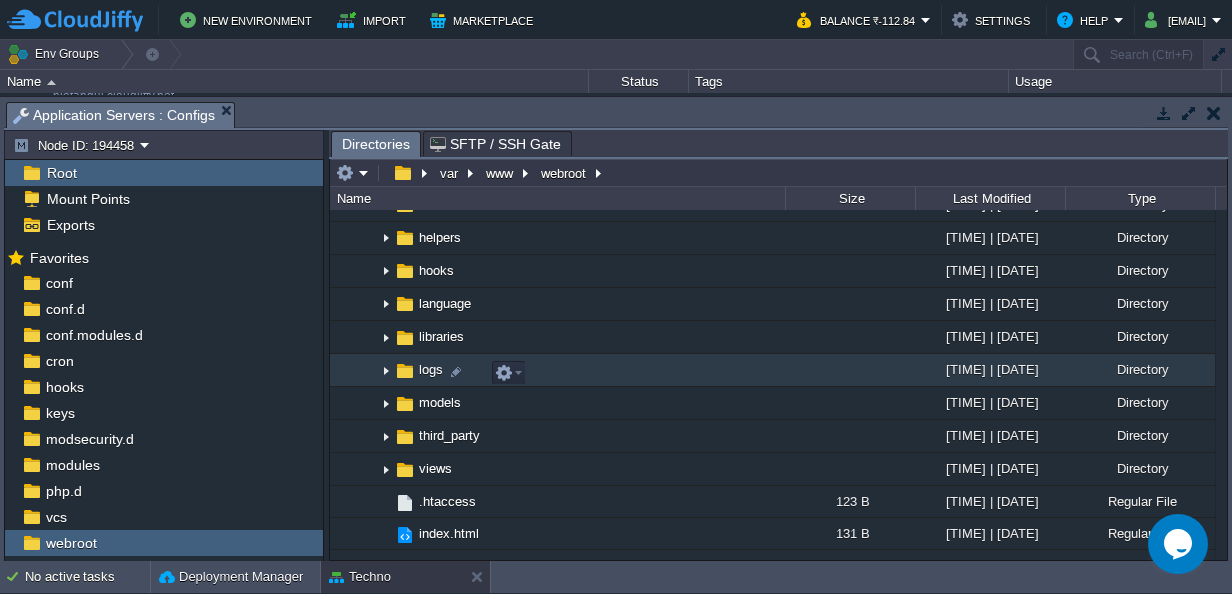 scroll, scrollTop: 408, scrollLeft: 0, axis: vertical 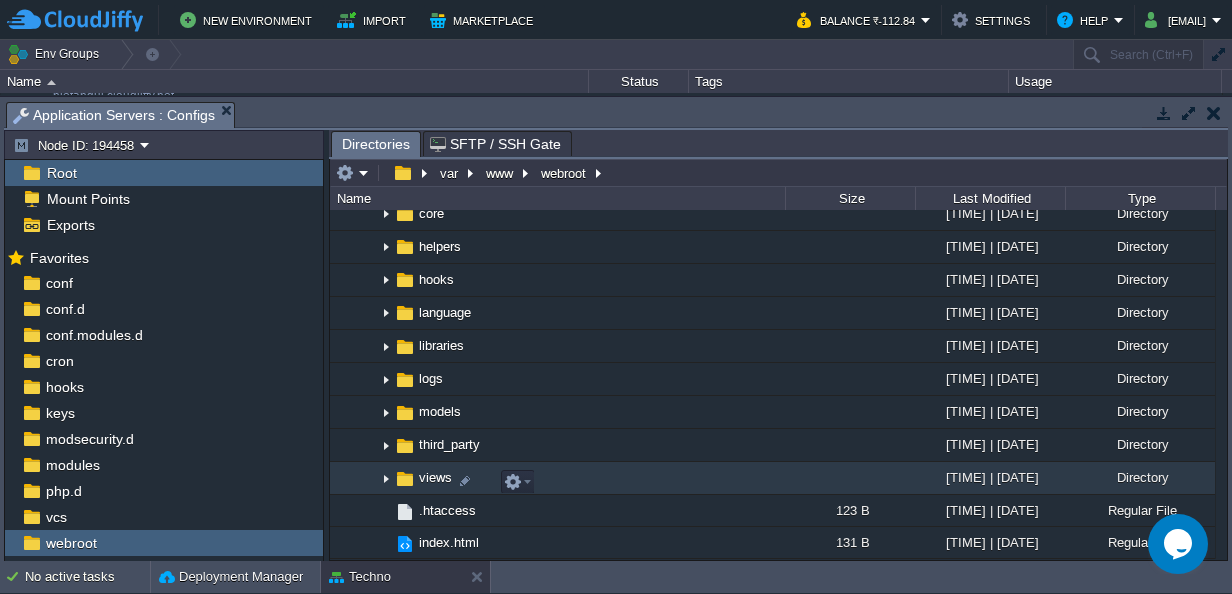 click at bounding box center (386, 478) 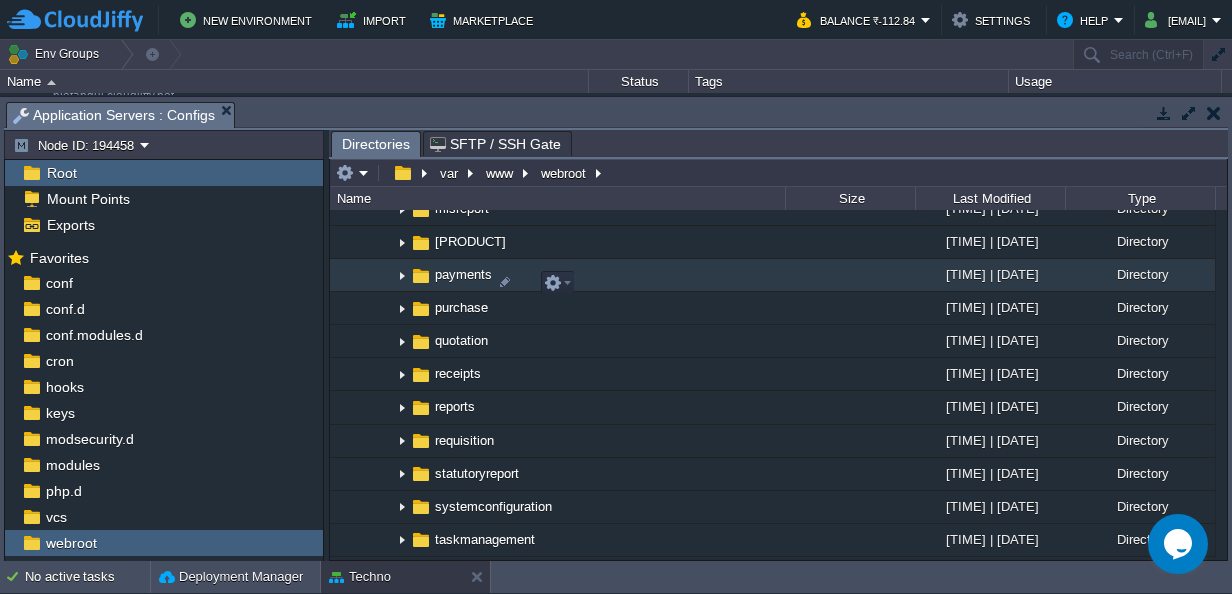scroll, scrollTop: 1139, scrollLeft: 0, axis: vertical 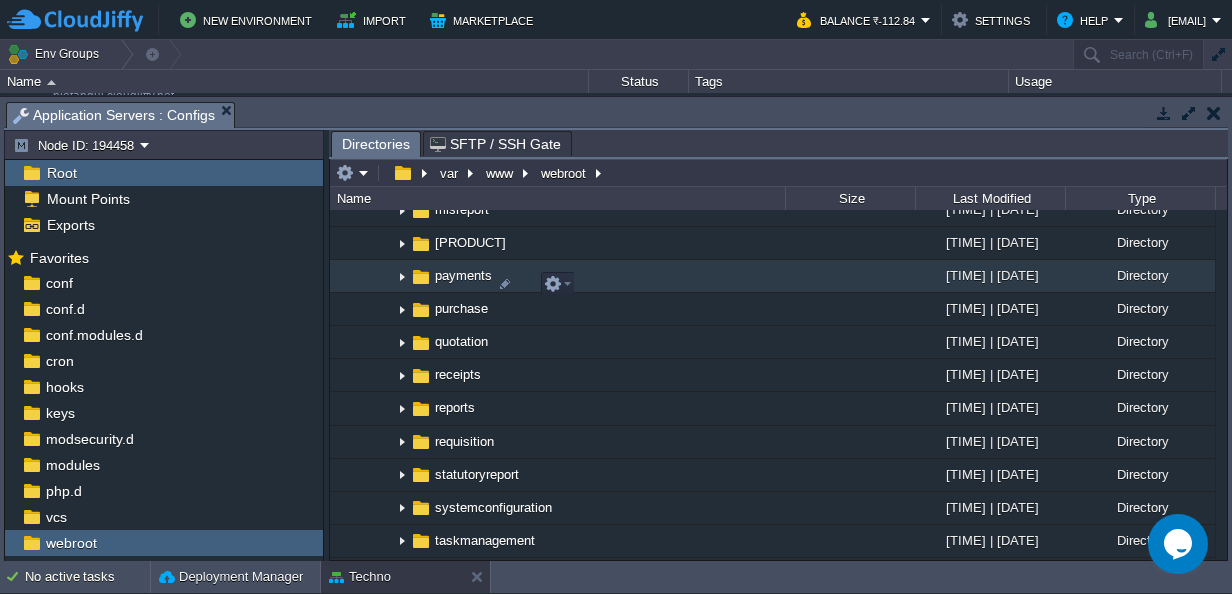 click at bounding box center (402, 276) 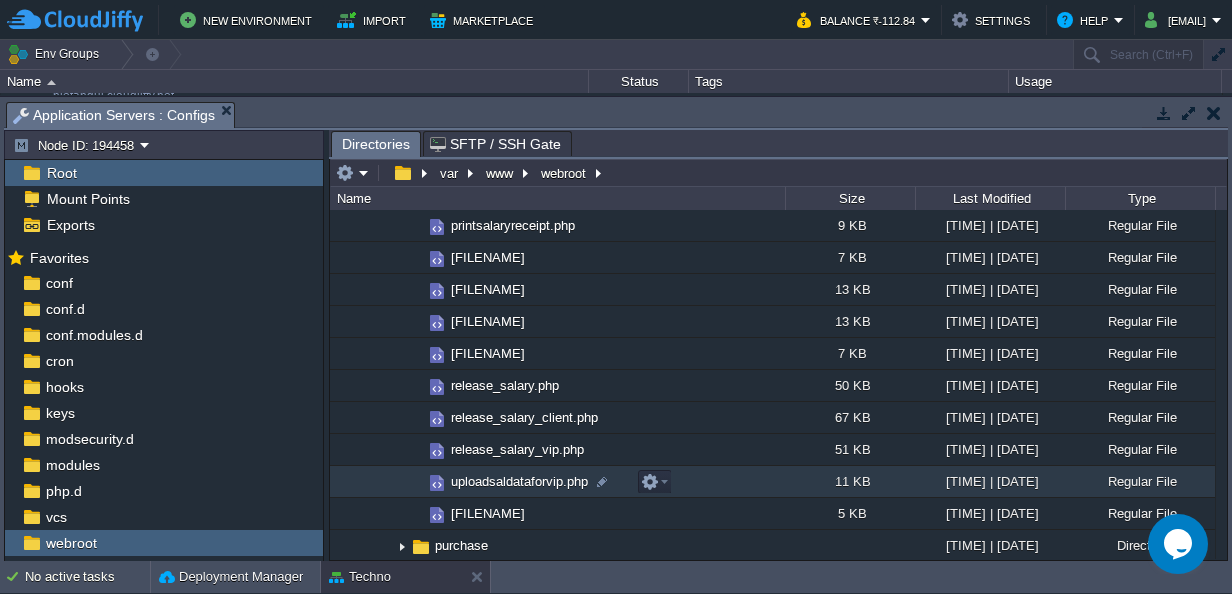 scroll, scrollTop: 1737, scrollLeft: 0, axis: vertical 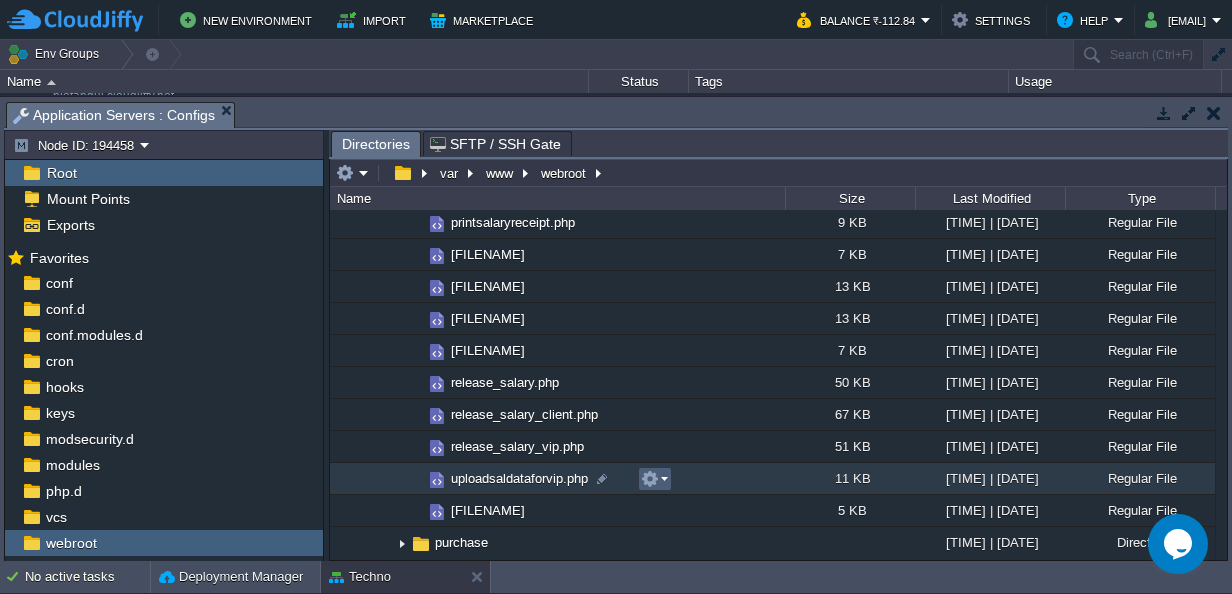 click at bounding box center [654, 479] 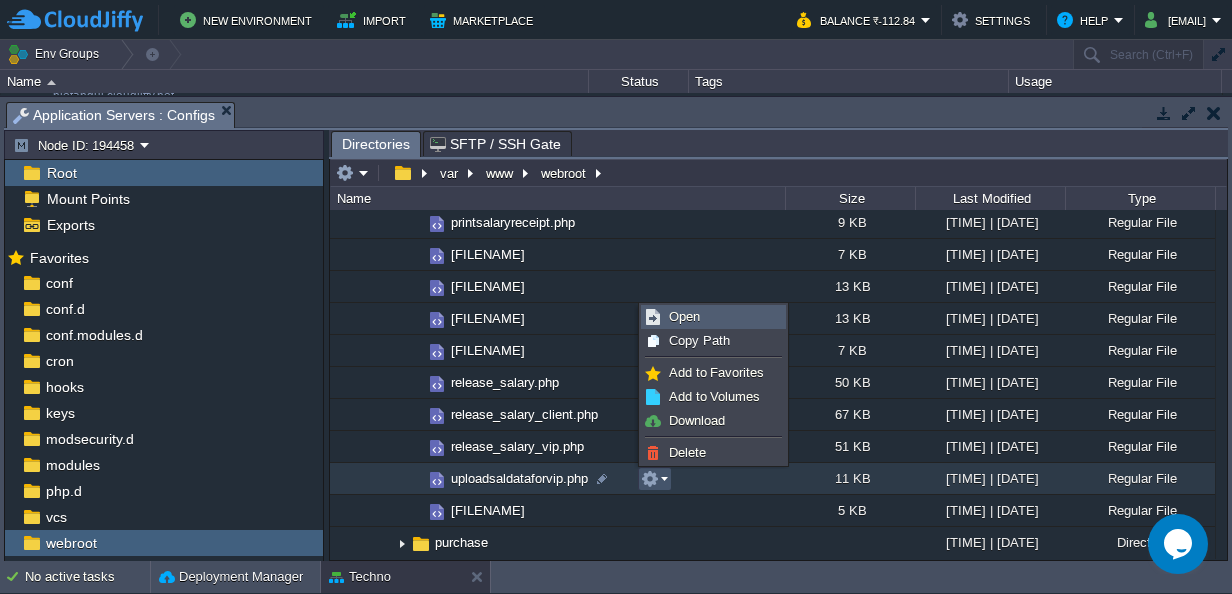 click on "Open" at bounding box center (713, 317) 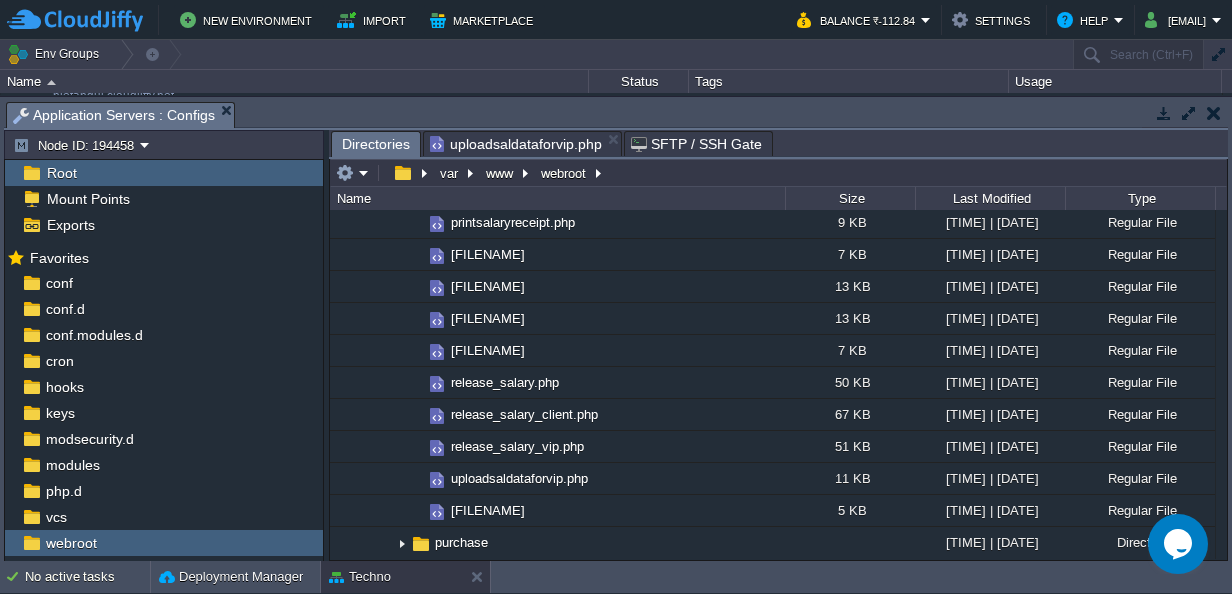 click on "Directories" at bounding box center (376, 144) 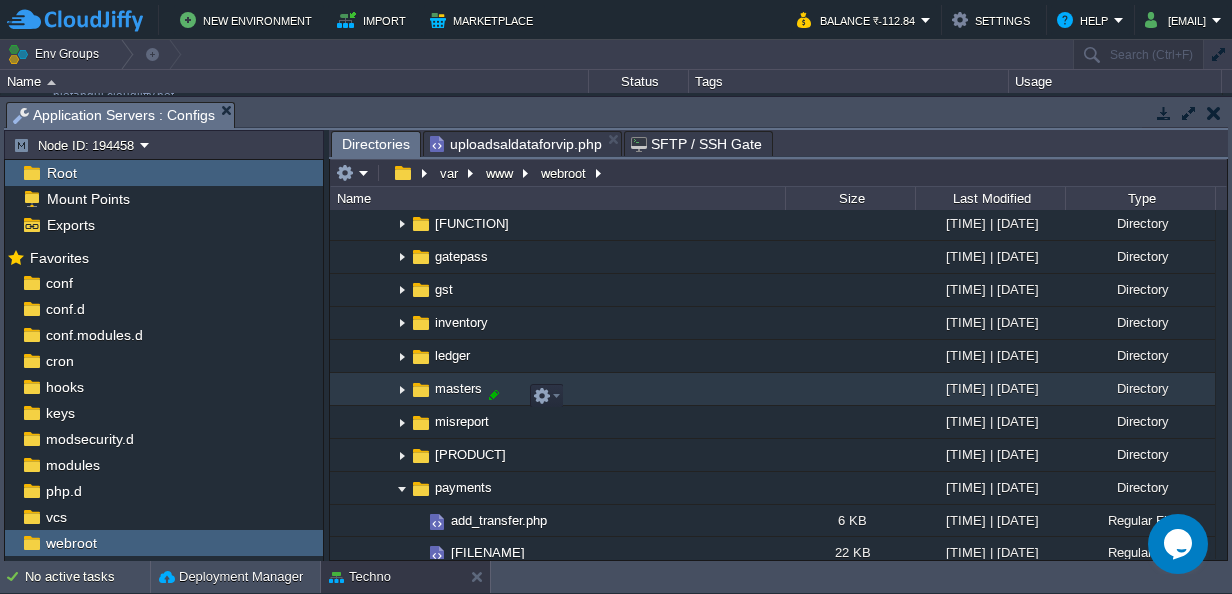 scroll, scrollTop: 1063, scrollLeft: 0, axis: vertical 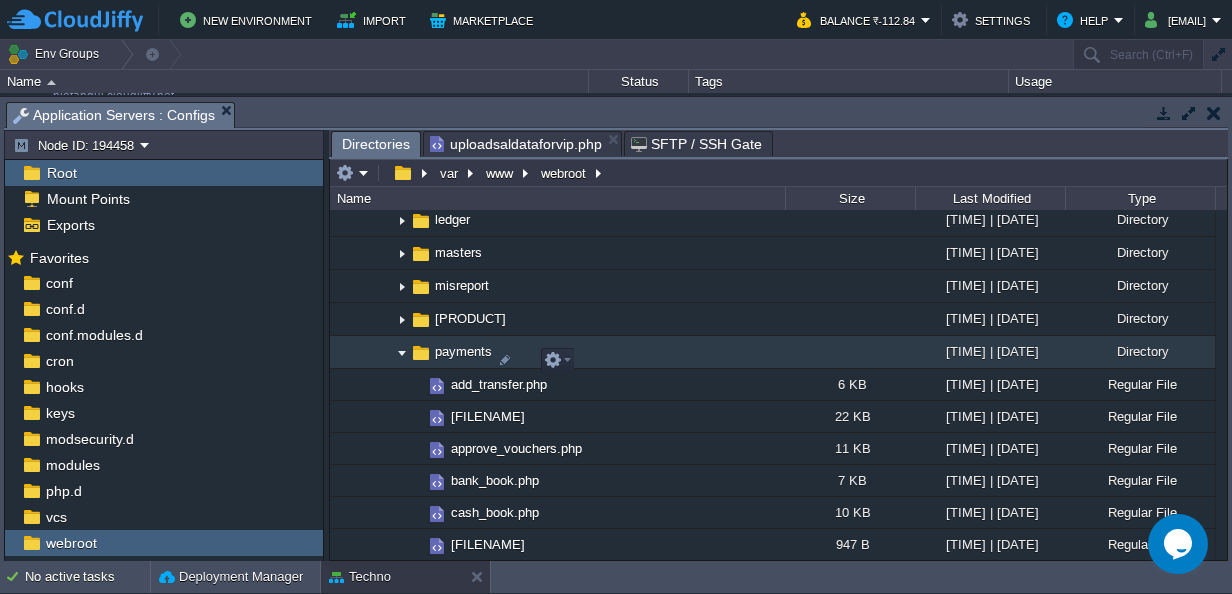 click at bounding box center (402, 352) 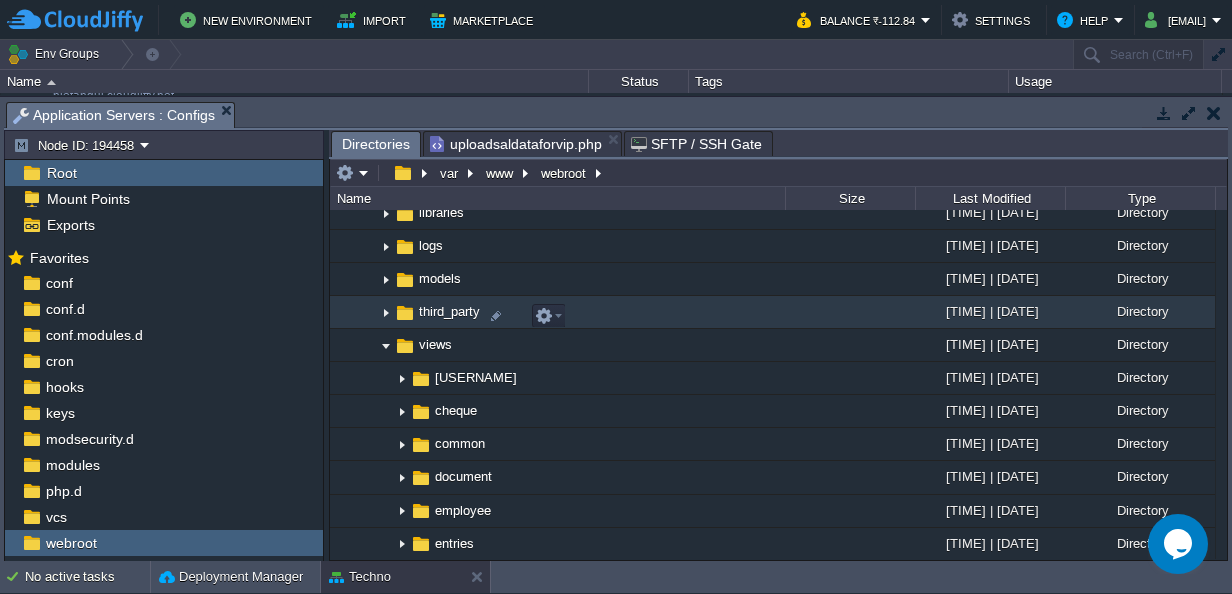 scroll, scrollTop: 533, scrollLeft: 0, axis: vertical 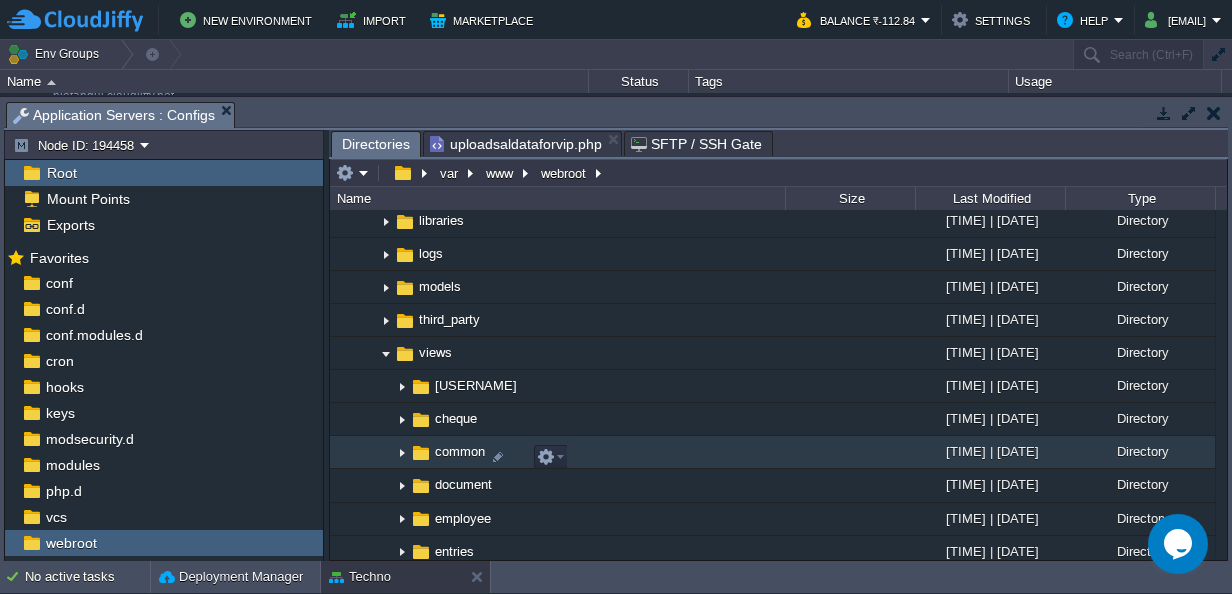 click at bounding box center [402, 452] 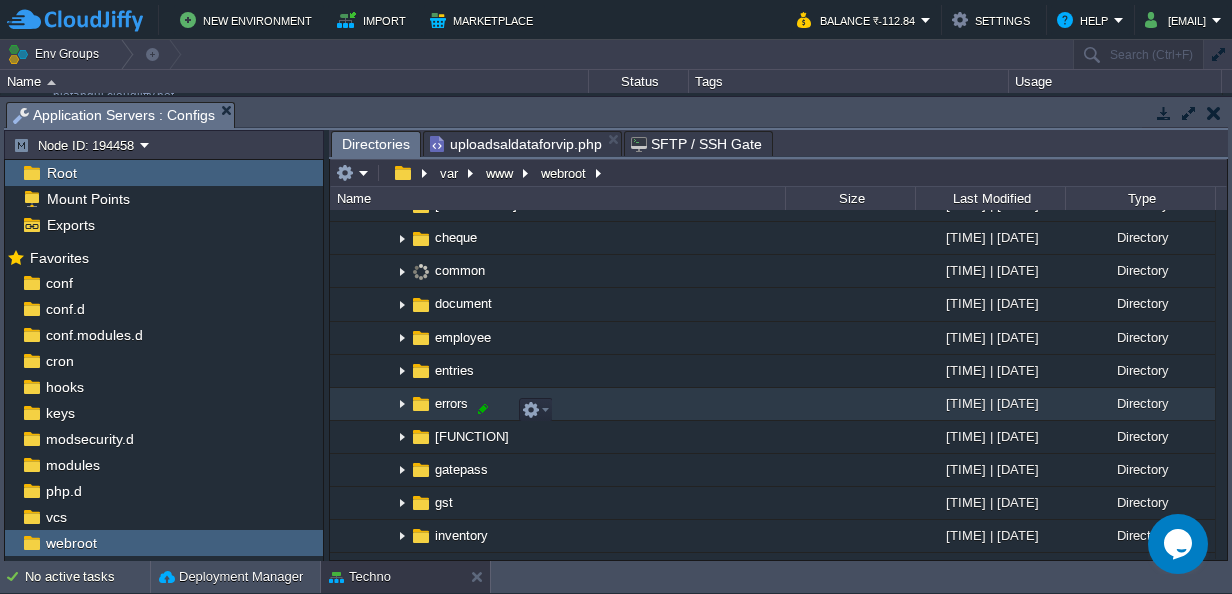 scroll, scrollTop: 721, scrollLeft: 0, axis: vertical 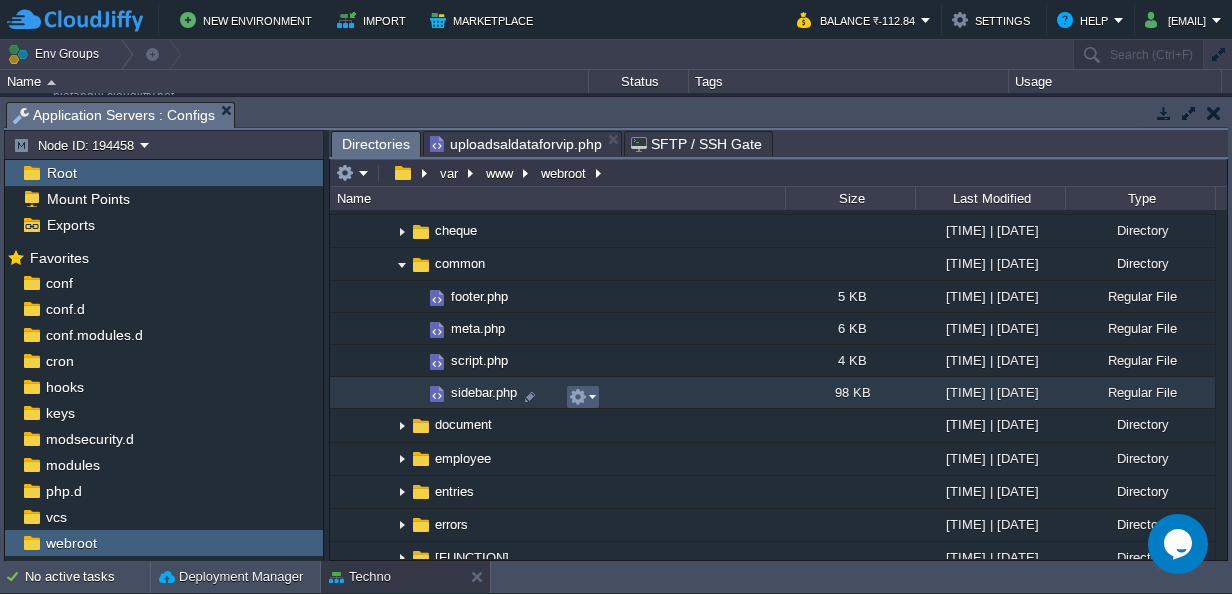 click at bounding box center (583, 397) 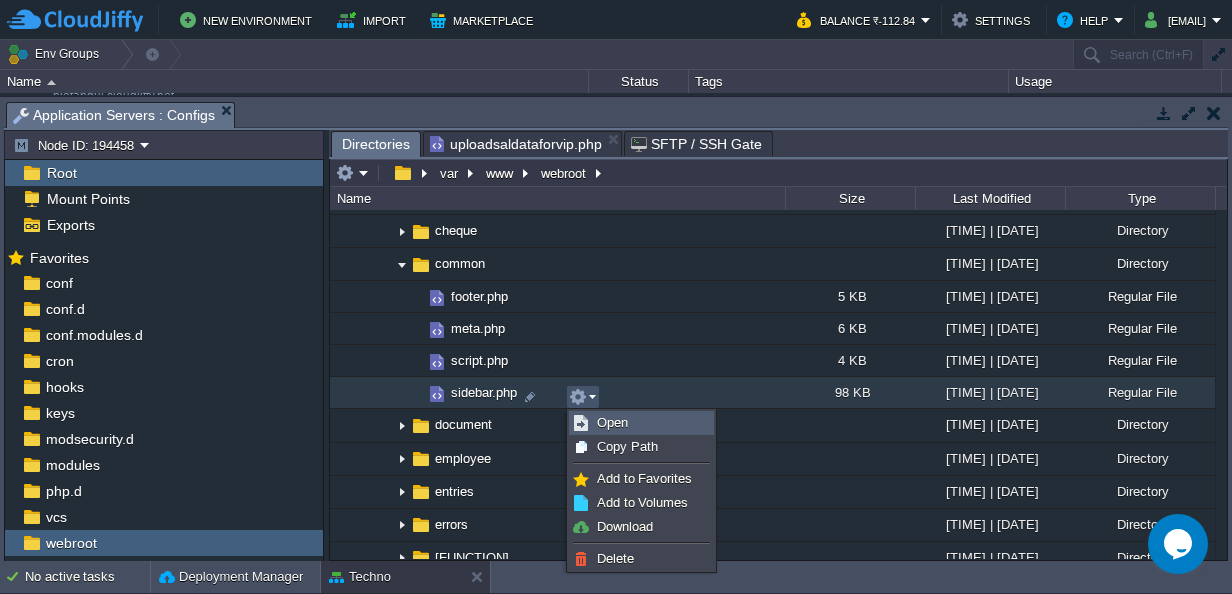 click on "Open" at bounding box center (612, 422) 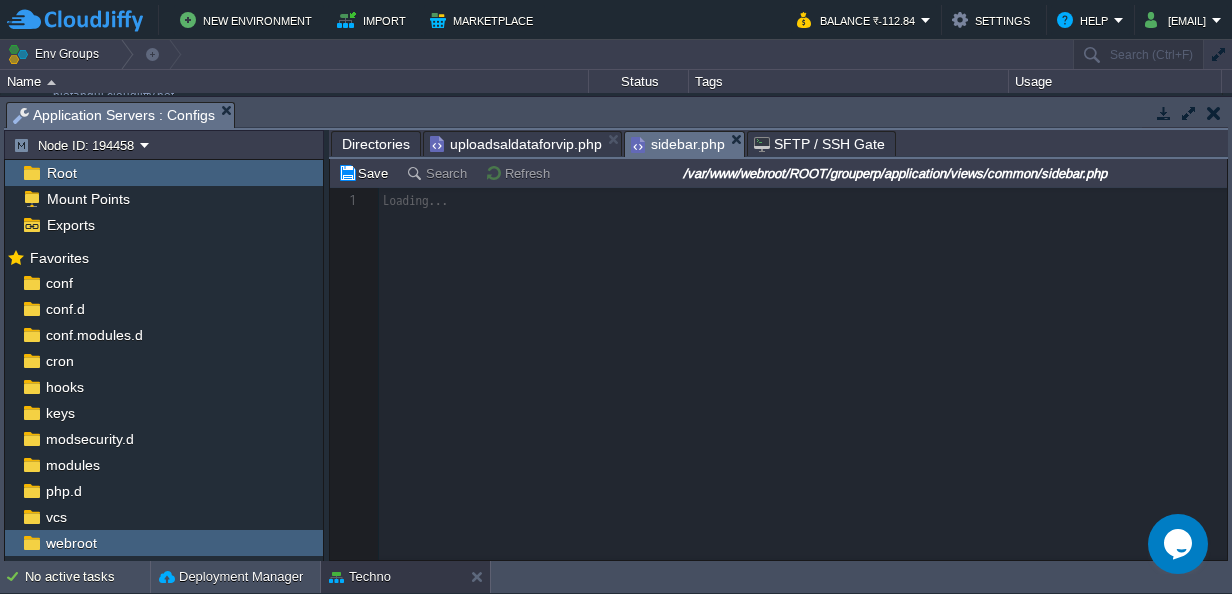 scroll, scrollTop: 6, scrollLeft: 0, axis: vertical 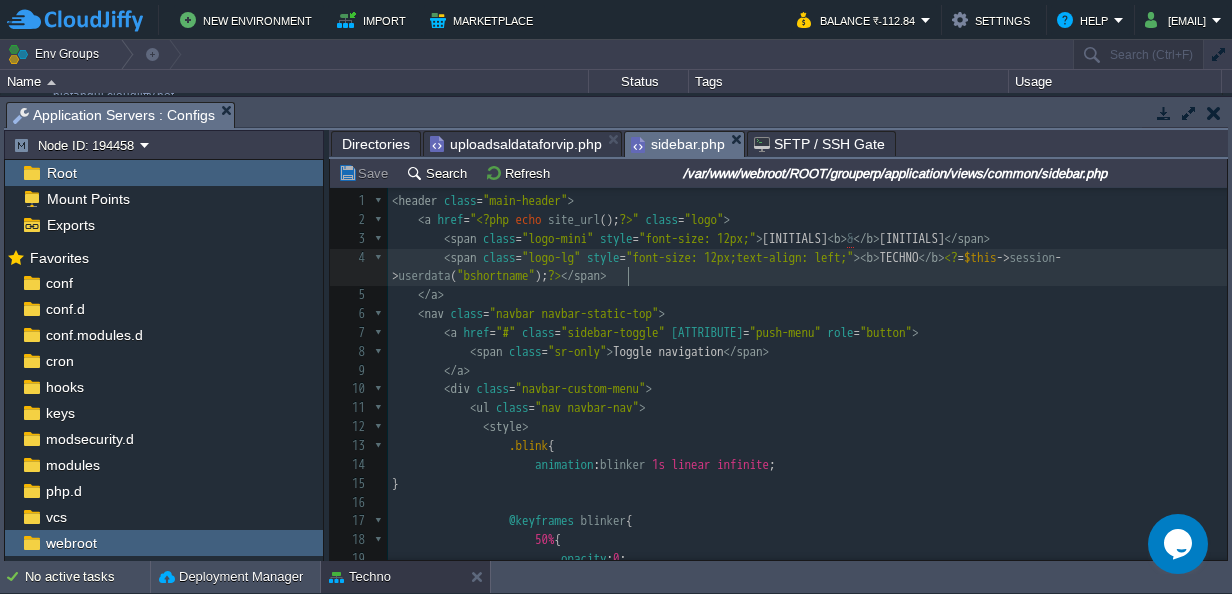 click on "TECHNO  [COMPANY_NAME]" at bounding box center (807, 268) 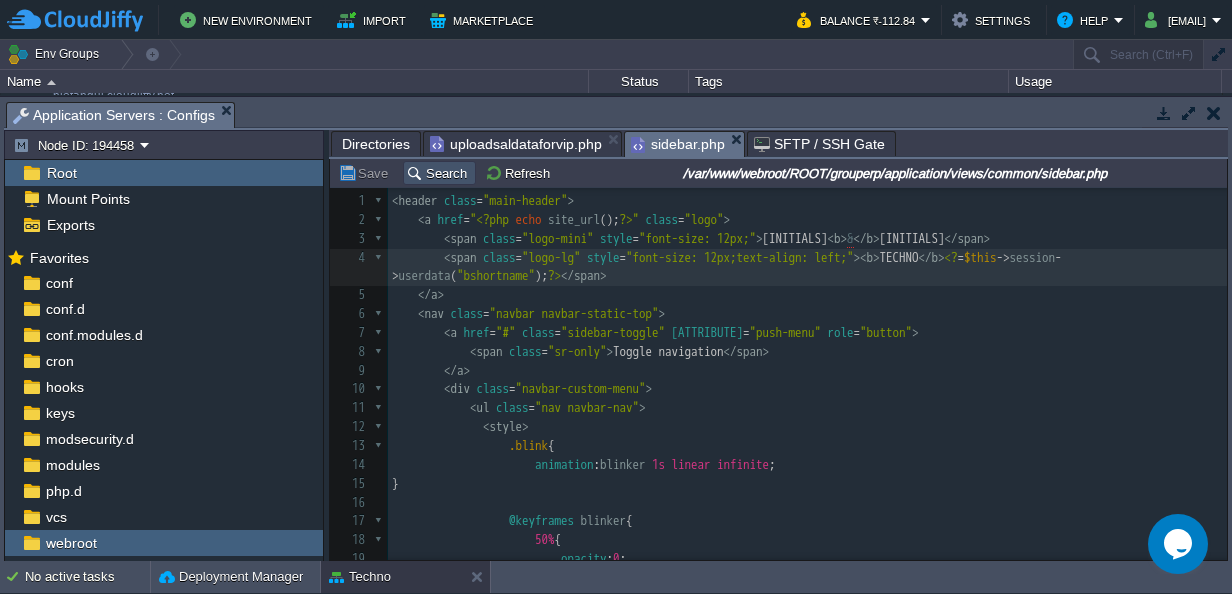 click on "Search" at bounding box center (439, 173) 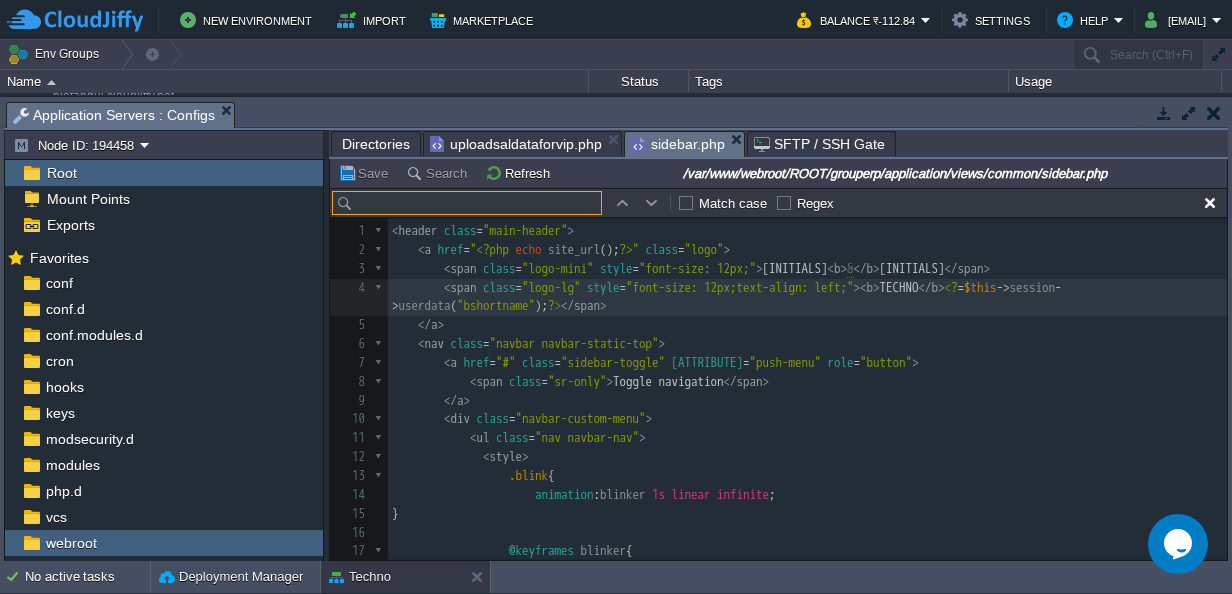 scroll, scrollTop: 29, scrollLeft: 0, axis: vertical 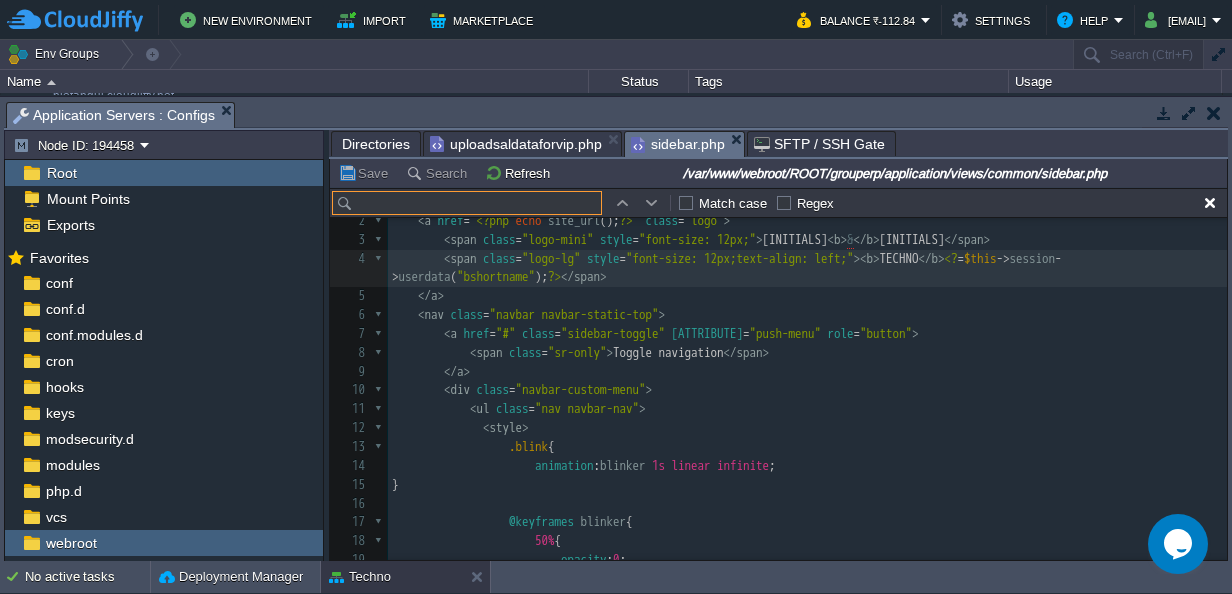 click at bounding box center (467, 203) 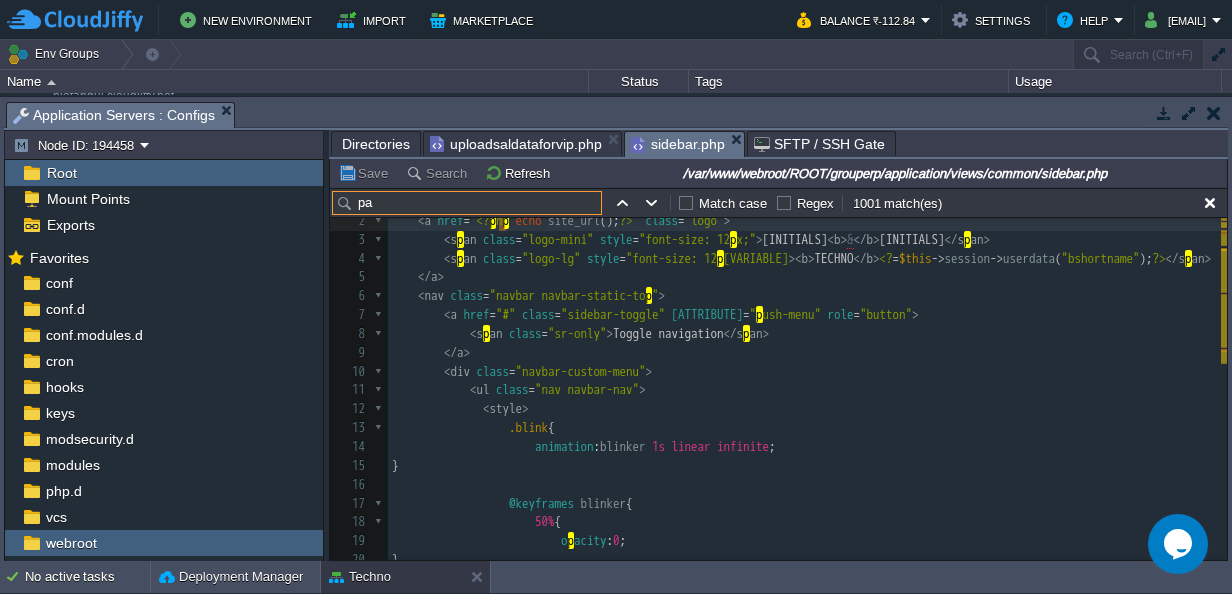 scroll, scrollTop: 0, scrollLeft: 0, axis: both 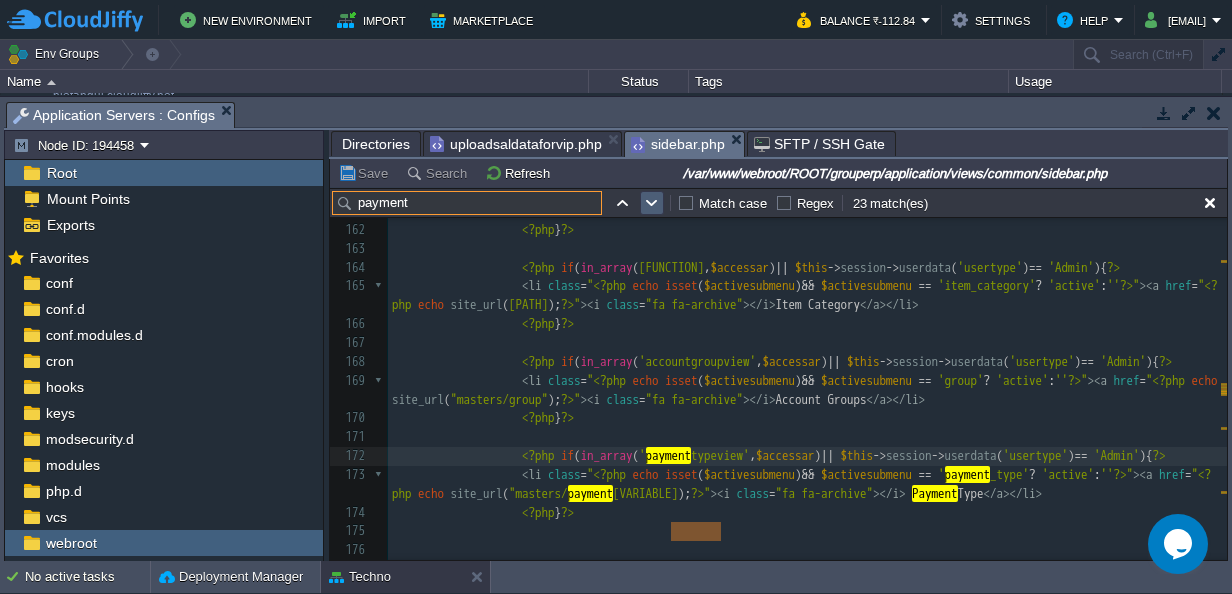 type on "payment" 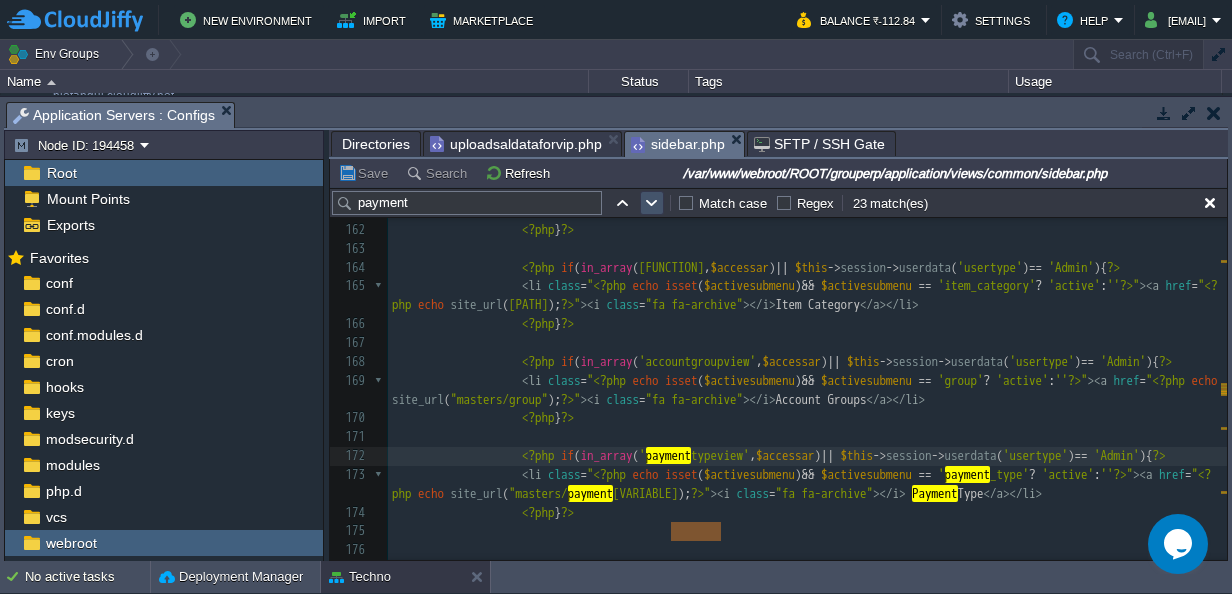 click at bounding box center [652, 203] 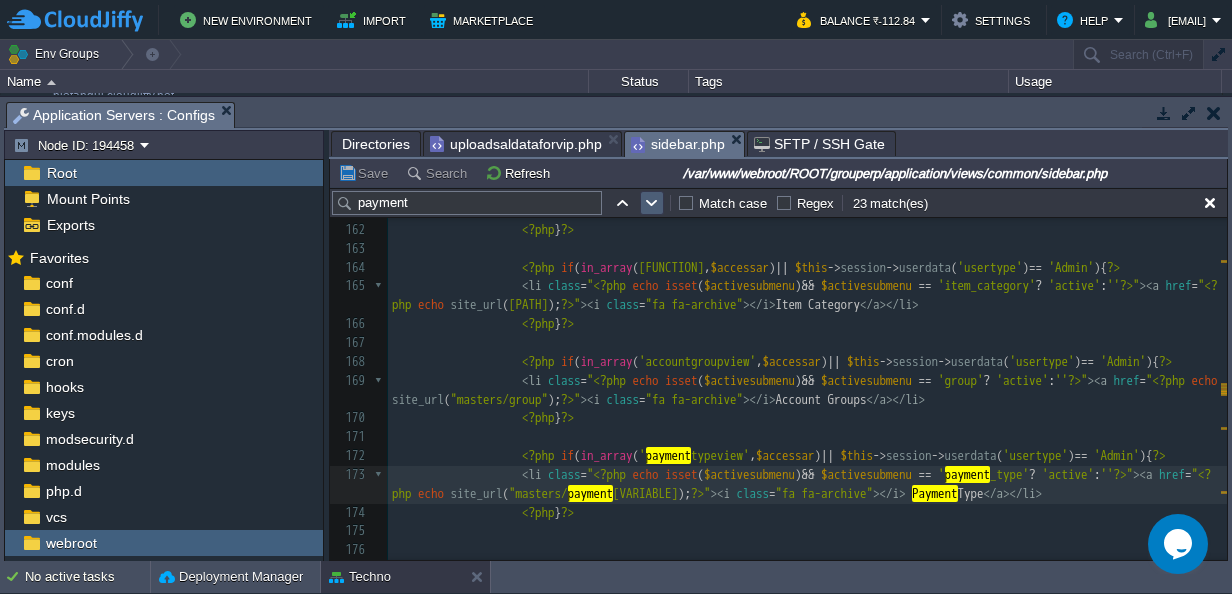 scroll, scrollTop: 3489, scrollLeft: 0, axis: vertical 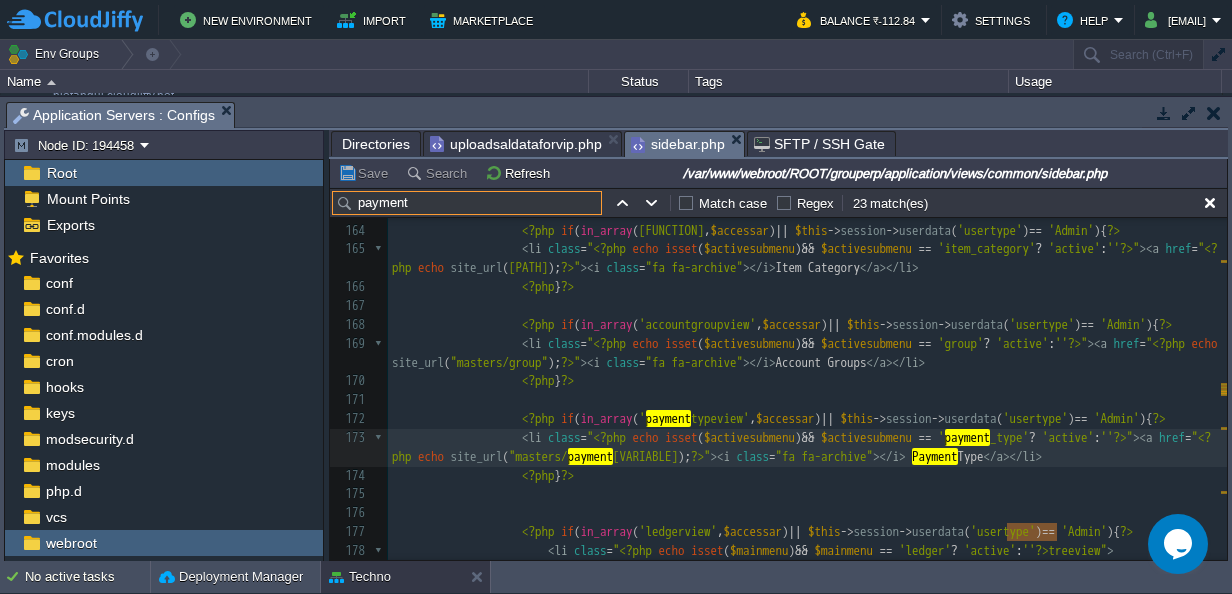 click on "payment" at bounding box center [467, 203] 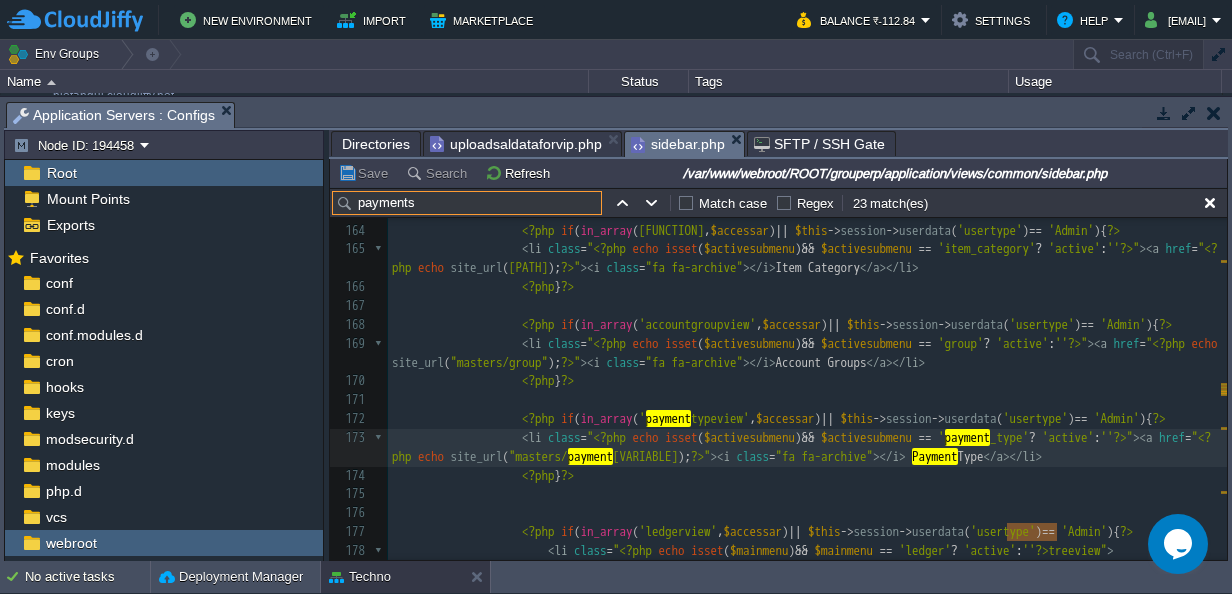 scroll, scrollTop: 14504, scrollLeft: 0, axis: vertical 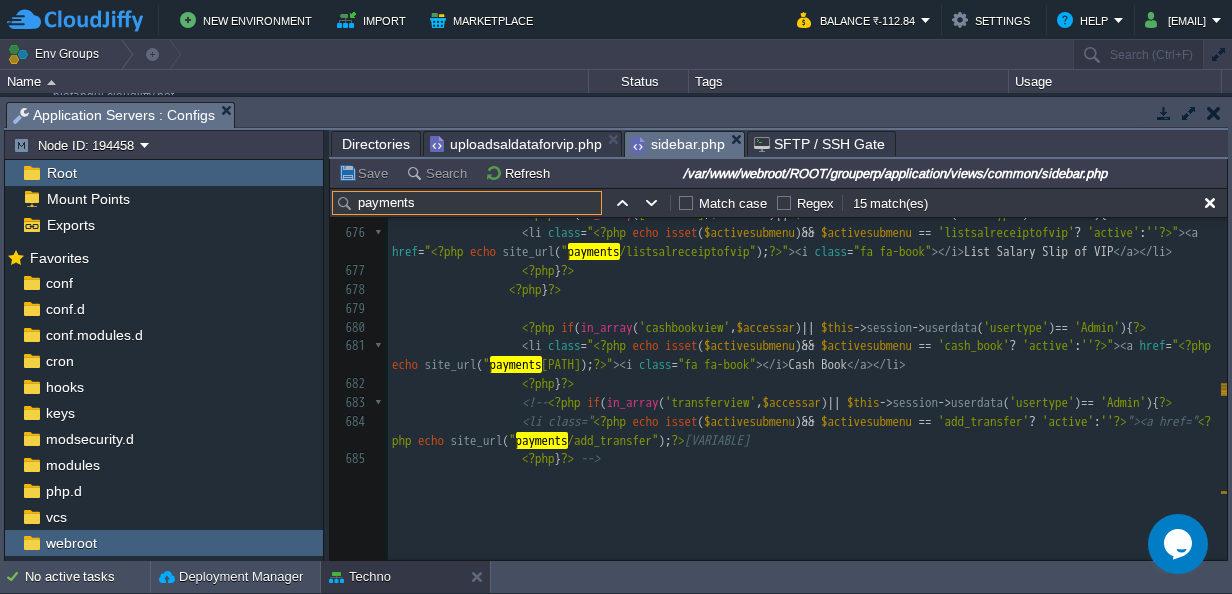 type on "payments" 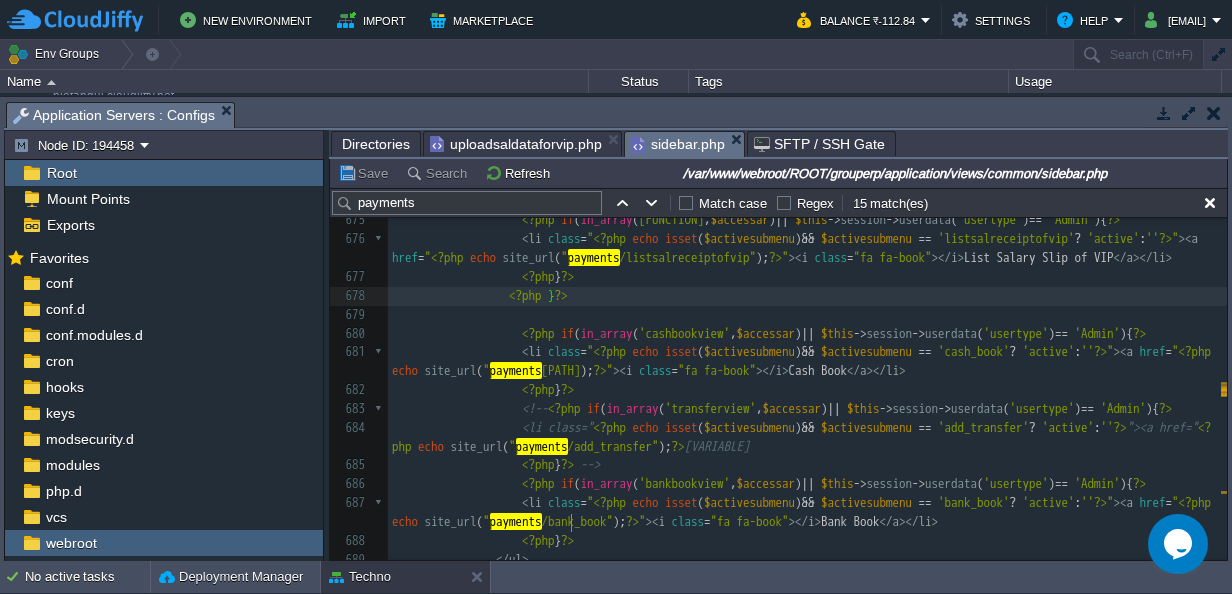 click on "uploadsaldataforvip.php" at bounding box center (516, 144) 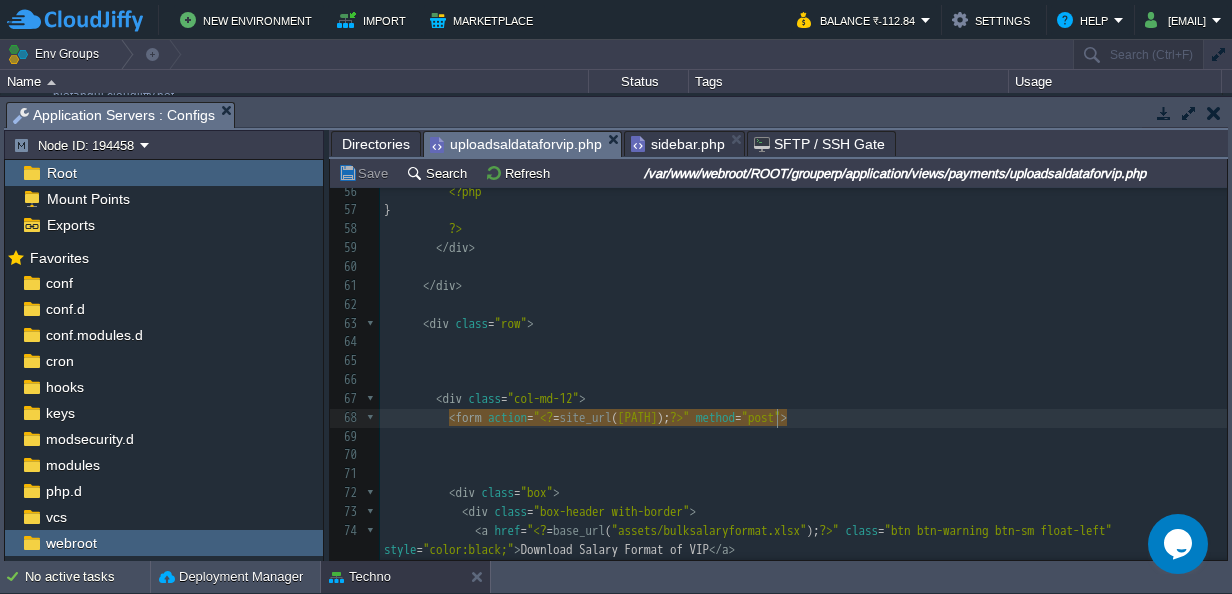 type on "[FUNCTION]" 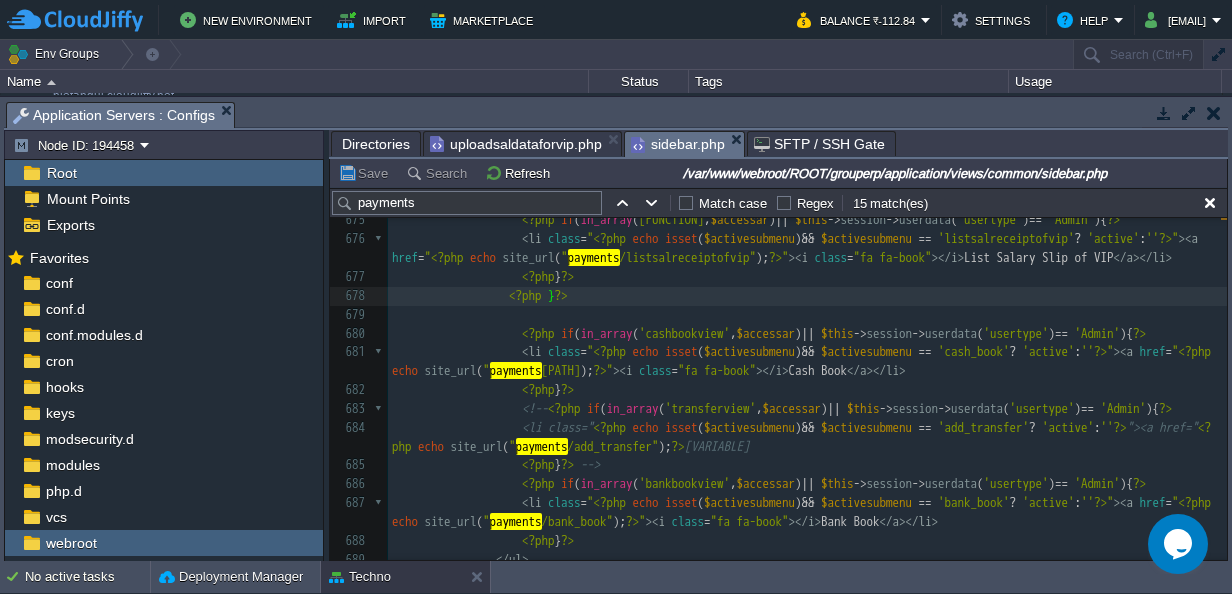 click on "sidebar.php" at bounding box center (678, 144) 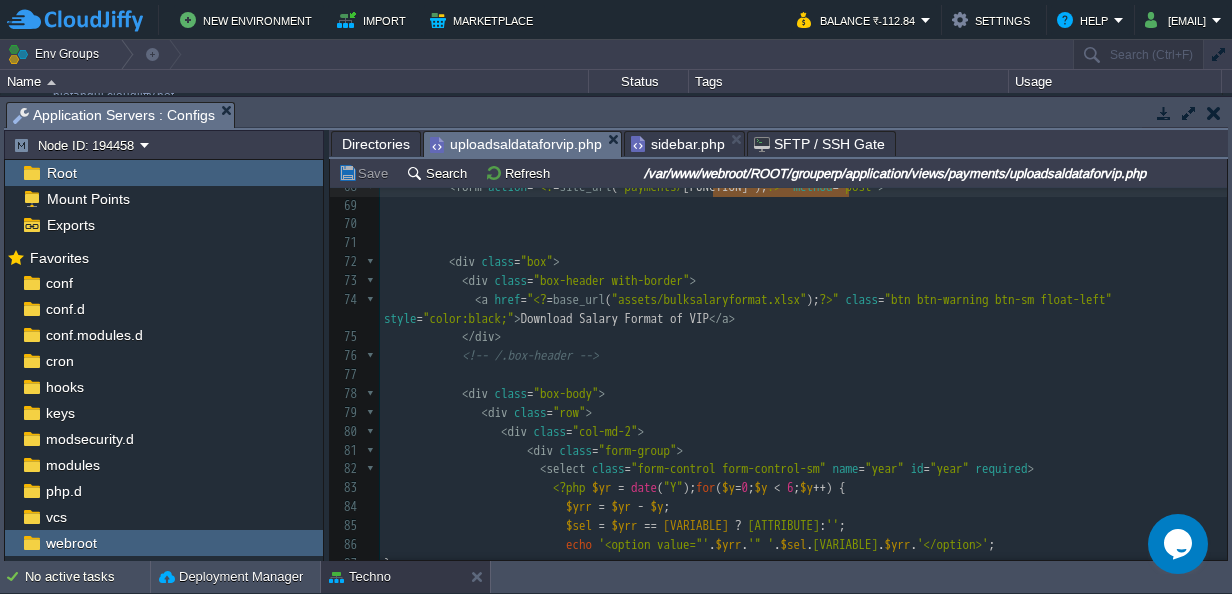 click on "uploadsaldataforvip.php" at bounding box center (516, 144) 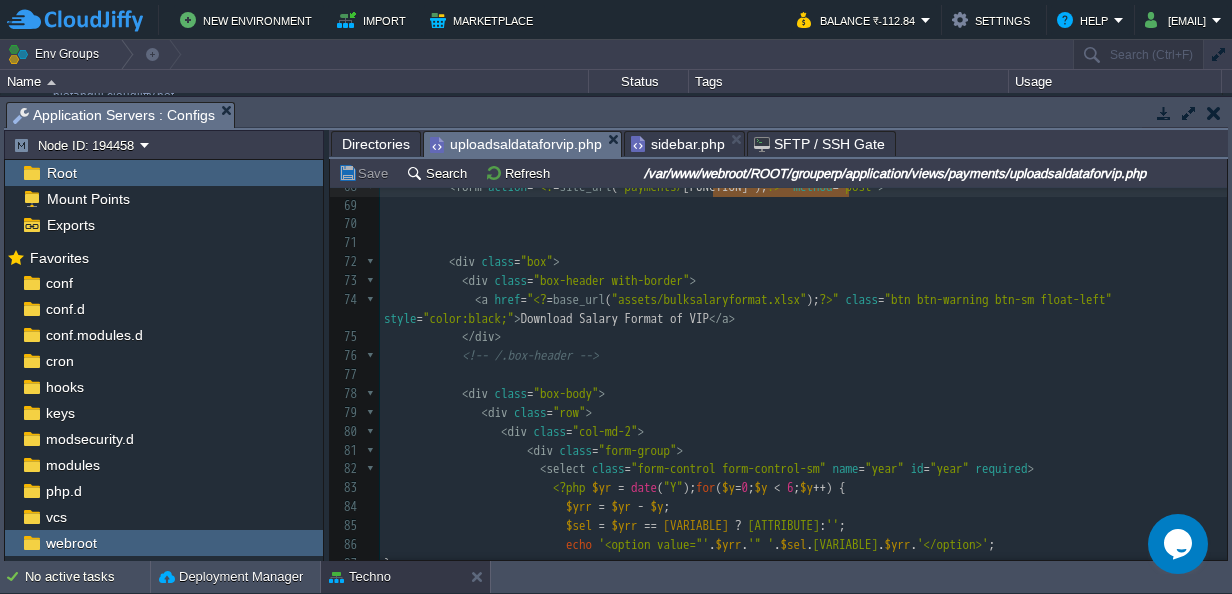 scroll, scrollTop: 1206, scrollLeft: 0, axis: vertical 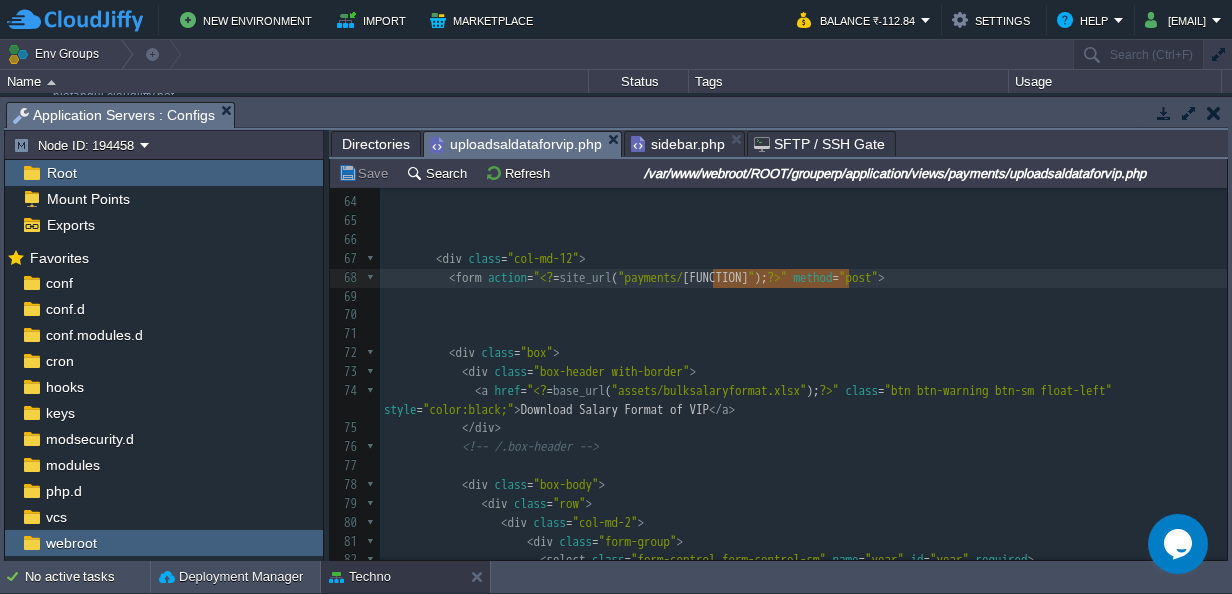 type 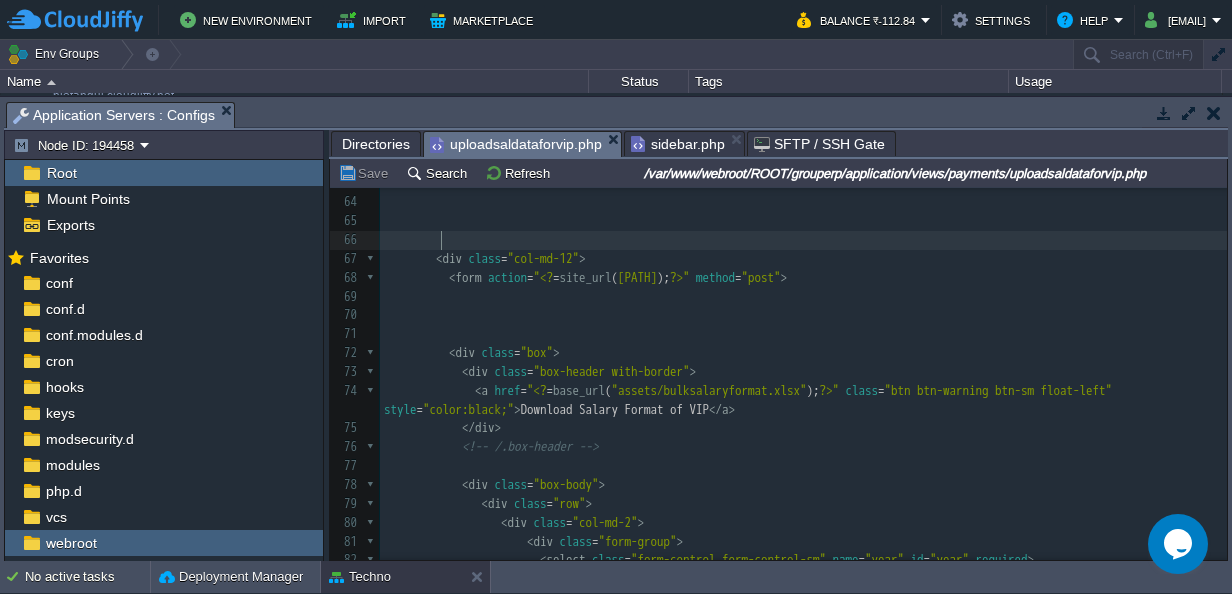 click at bounding box center [803, 240] 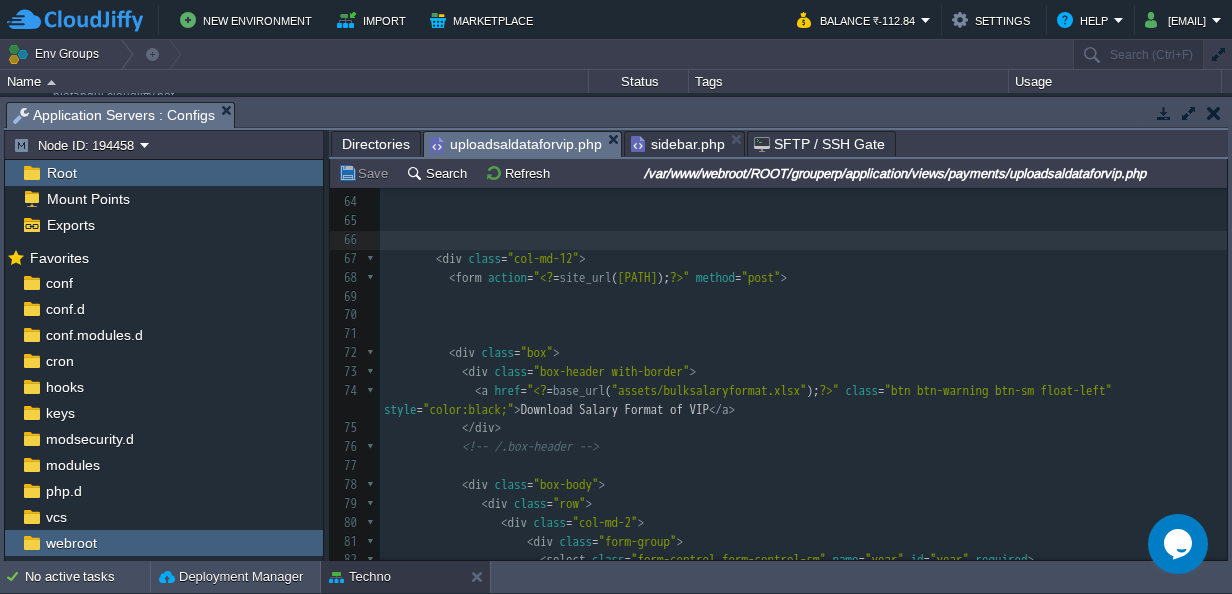 scroll, scrollTop: 1304, scrollLeft: 0, axis: vertical 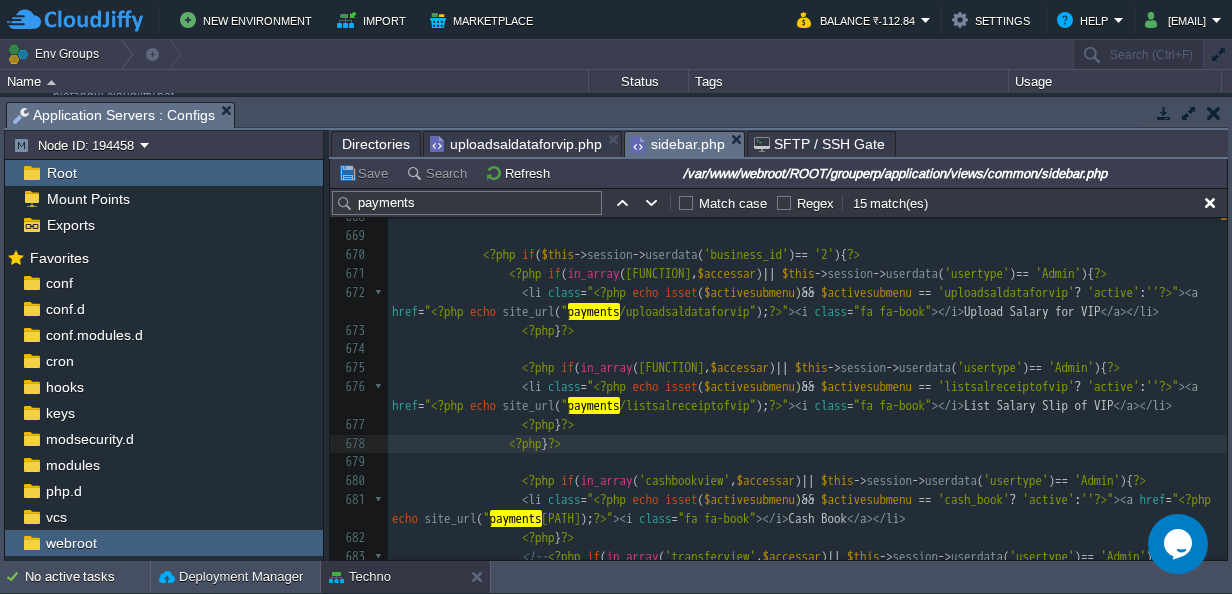 click on "sidebar.php" at bounding box center [678, 144] 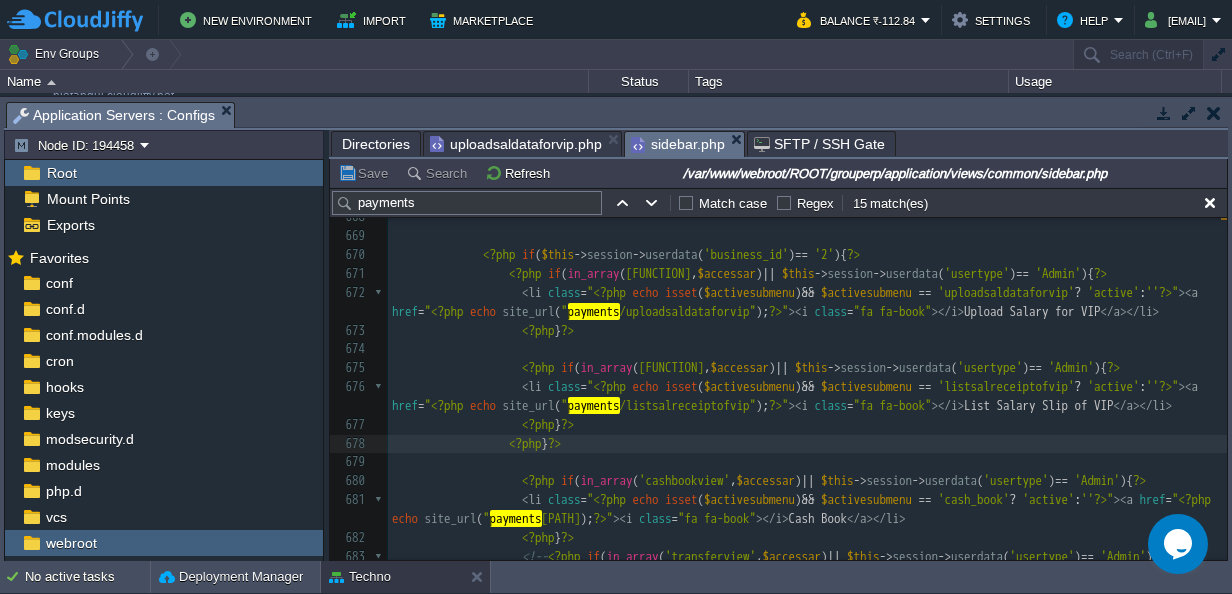 click at bounding box center (1214, 113) 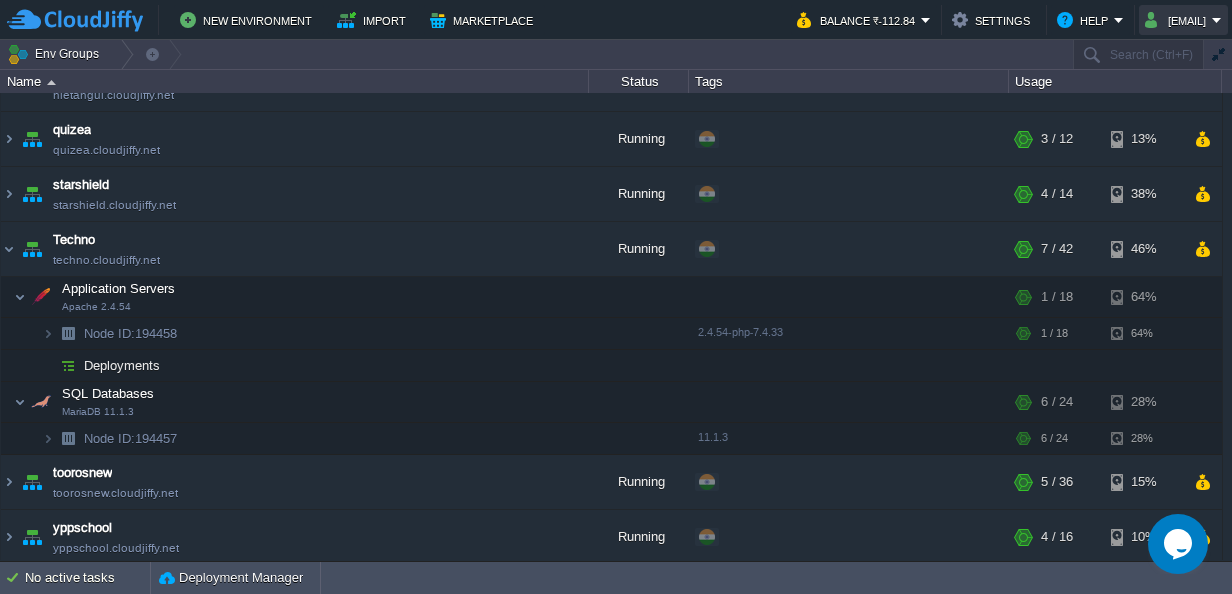 click on "[EMAIL]" at bounding box center [1178, 20] 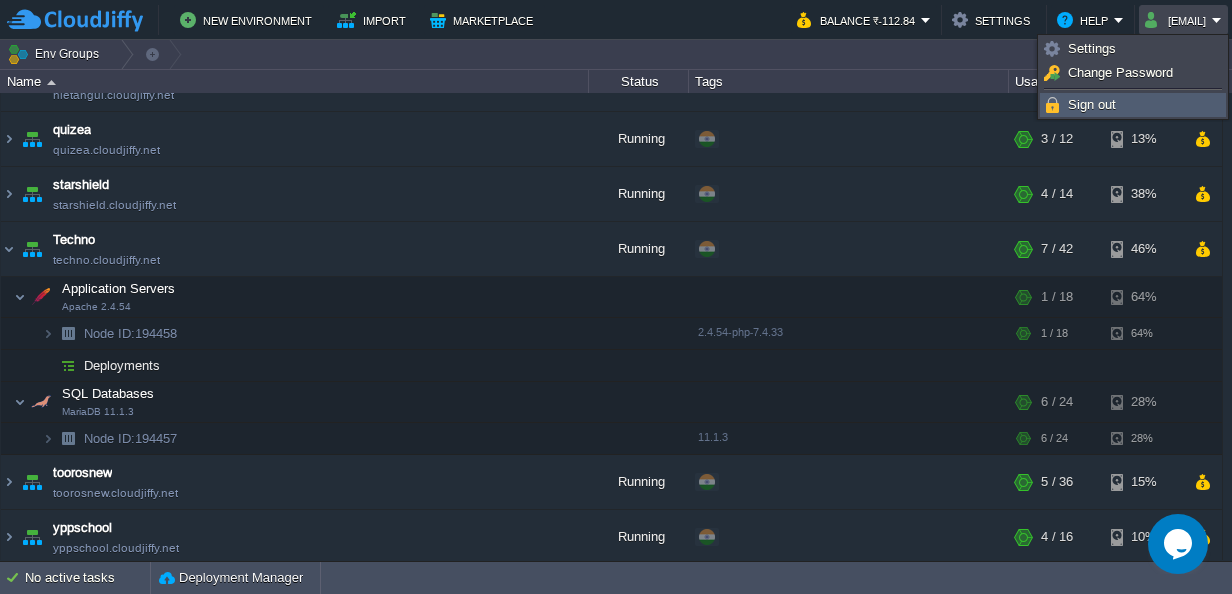 click on "Sign out" at bounding box center [1092, 104] 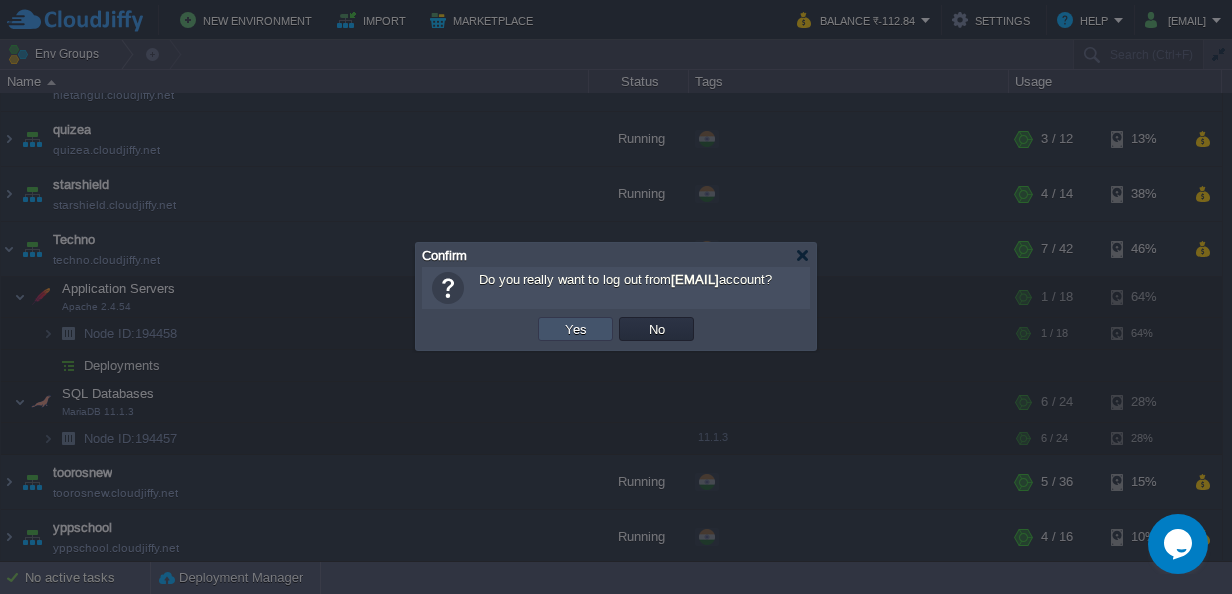 click on "Yes" at bounding box center (576, 329) 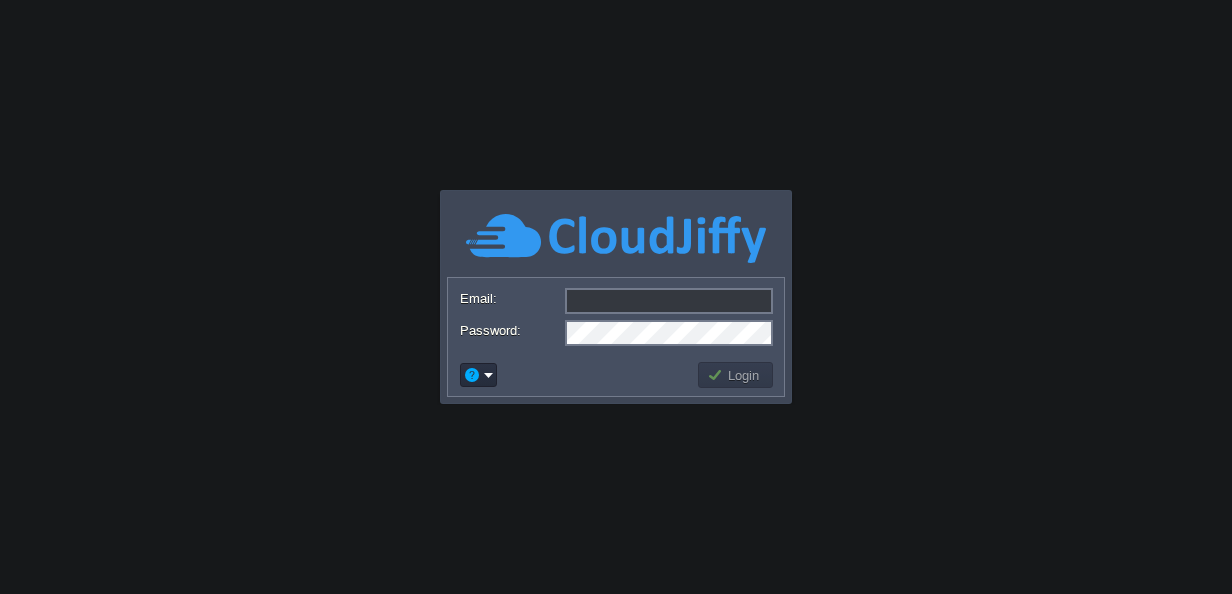 scroll, scrollTop: 0, scrollLeft: 0, axis: both 